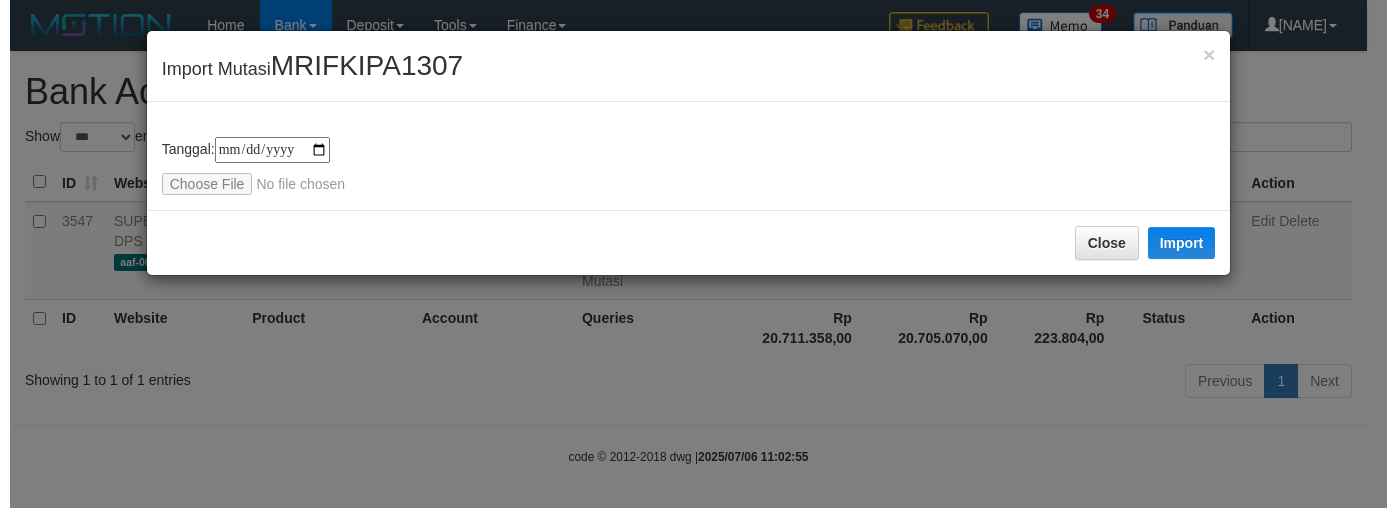 scroll, scrollTop: 0, scrollLeft: 0, axis: both 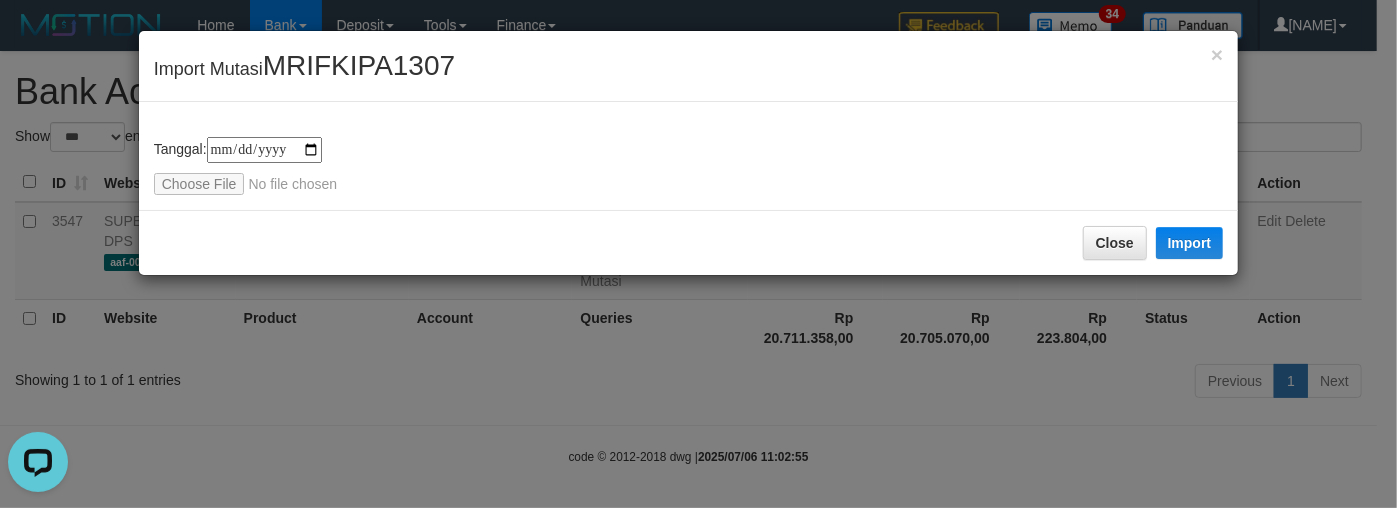 type on "**********" 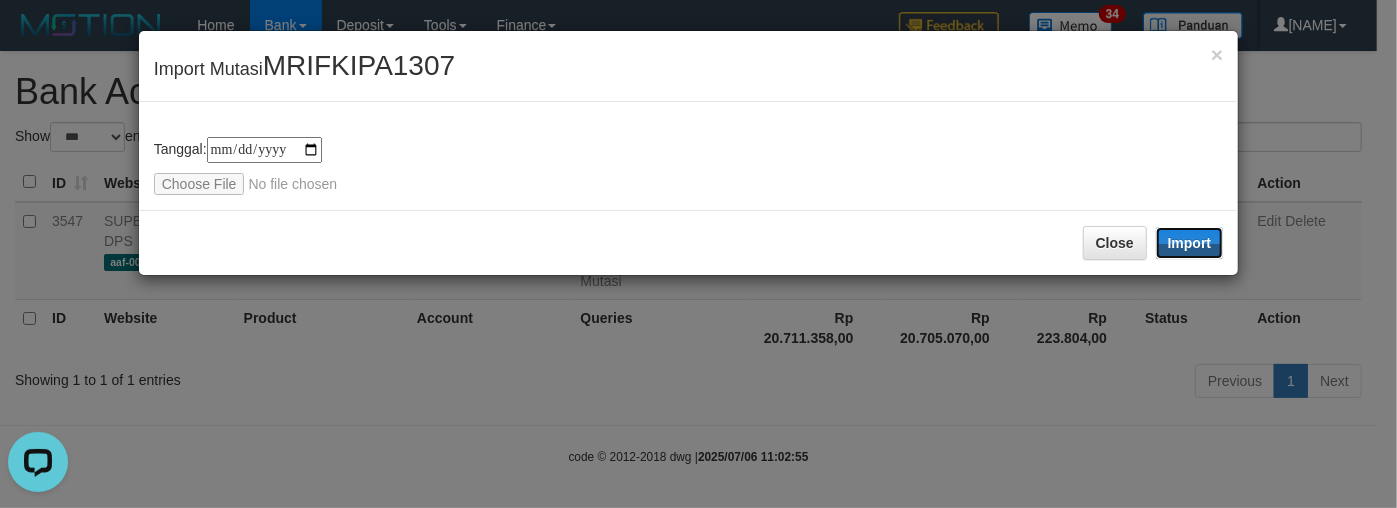 click on "Import" at bounding box center (1190, 243) 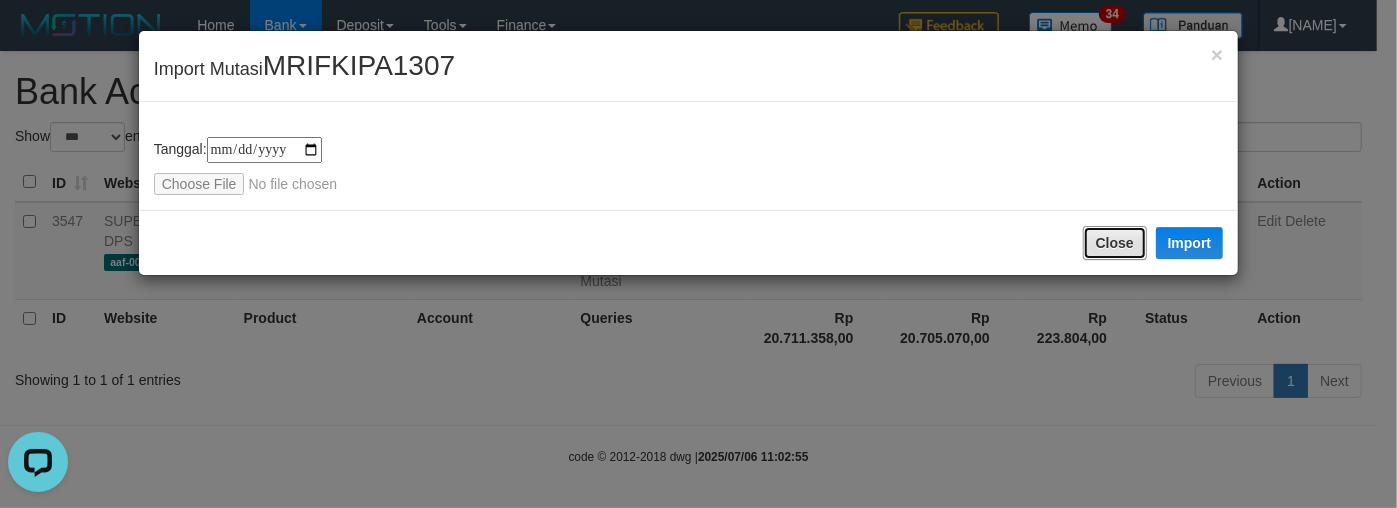 click on "Close" at bounding box center (1115, 243) 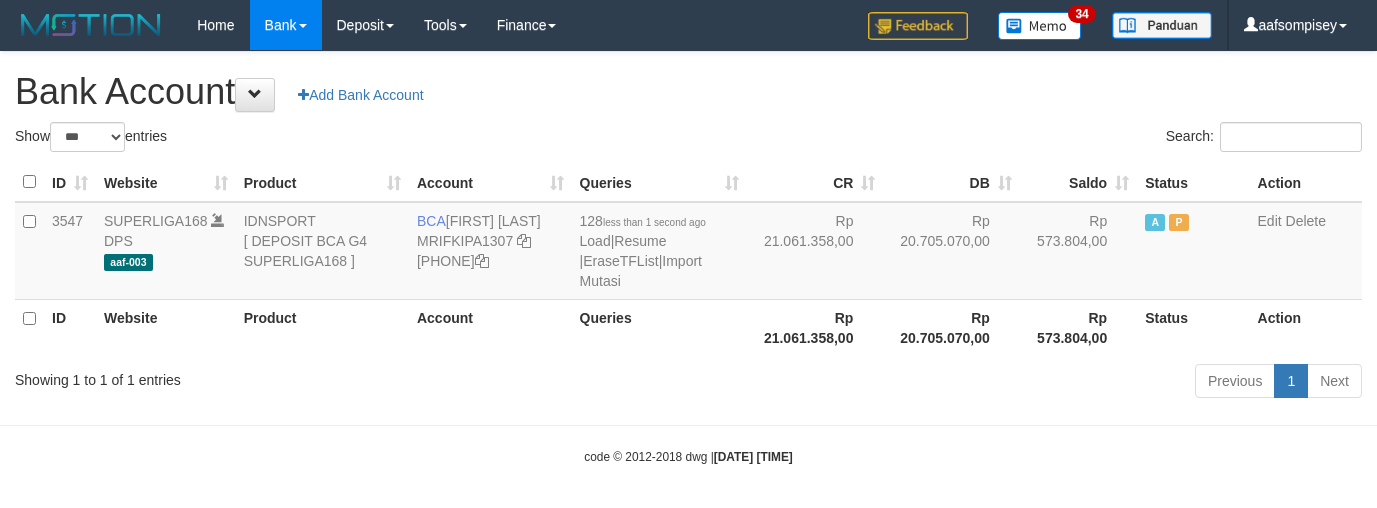 scroll, scrollTop: 0, scrollLeft: 0, axis: both 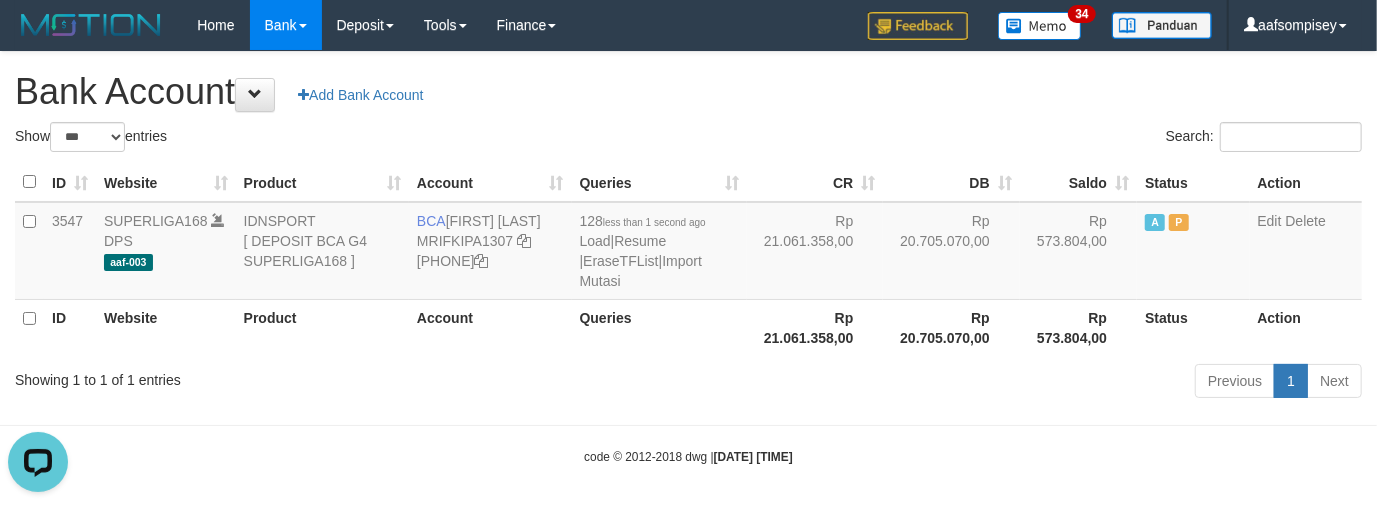 drag, startPoint x: 676, startPoint y: 121, endPoint x: 673, endPoint y: 132, distance: 11.401754 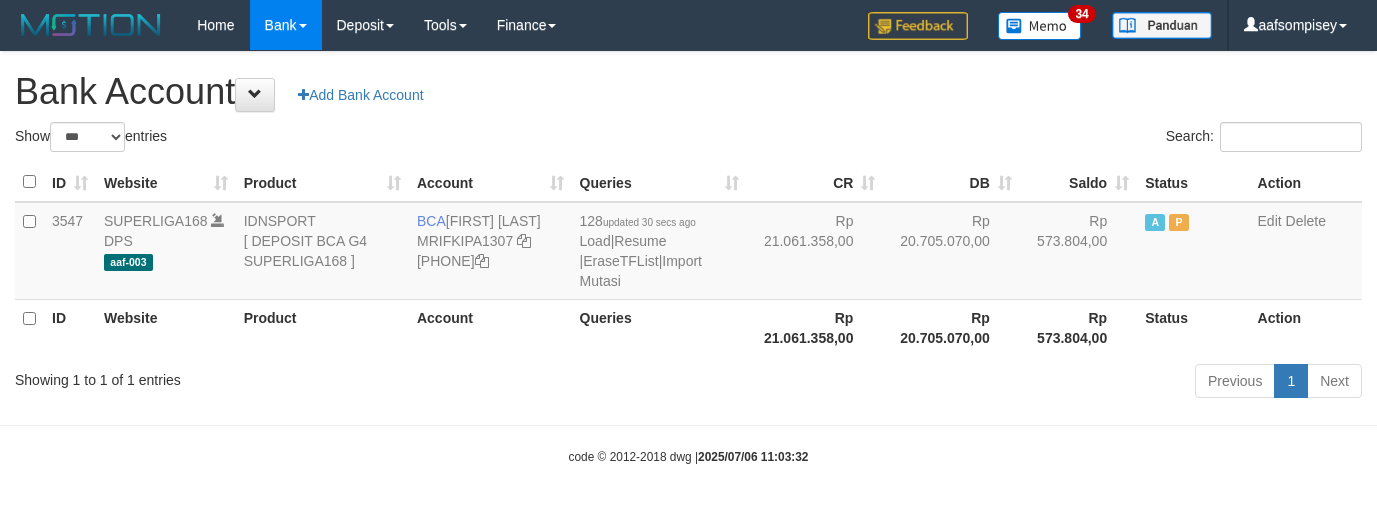 scroll, scrollTop: 0, scrollLeft: 0, axis: both 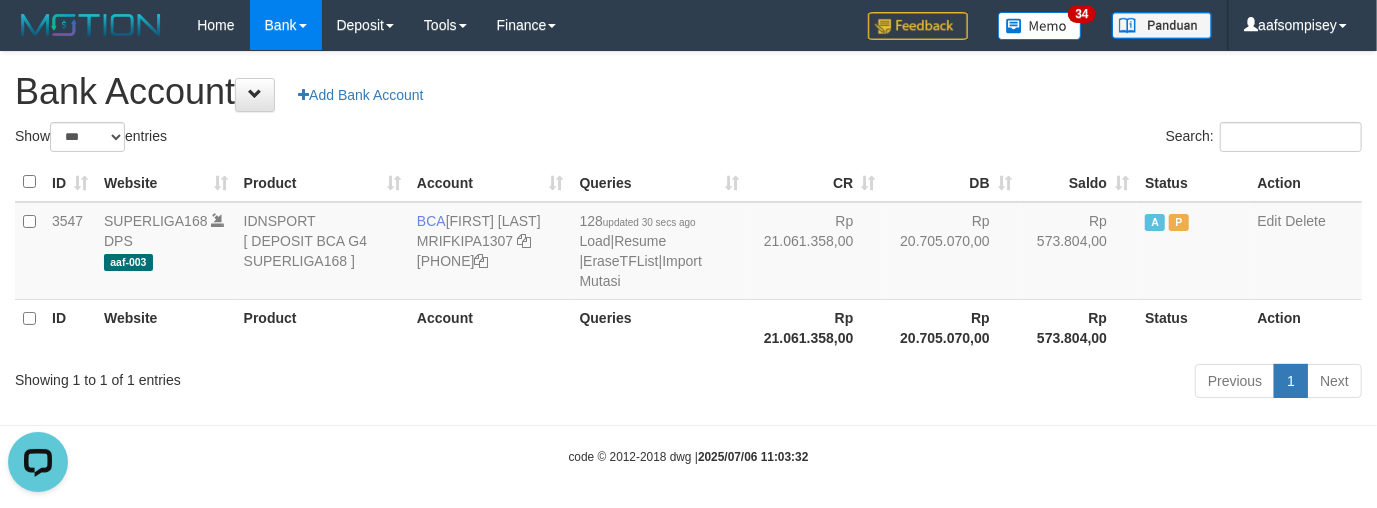 drag, startPoint x: 669, startPoint y: 157, endPoint x: 676, endPoint y: 168, distance: 13.038404 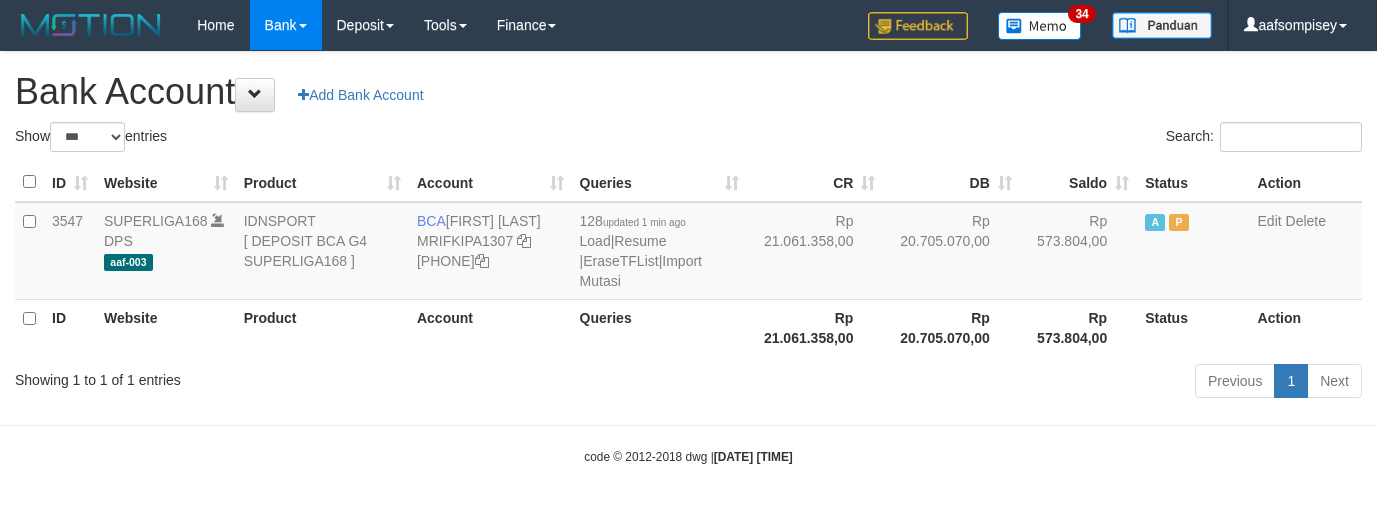 scroll, scrollTop: 0, scrollLeft: 0, axis: both 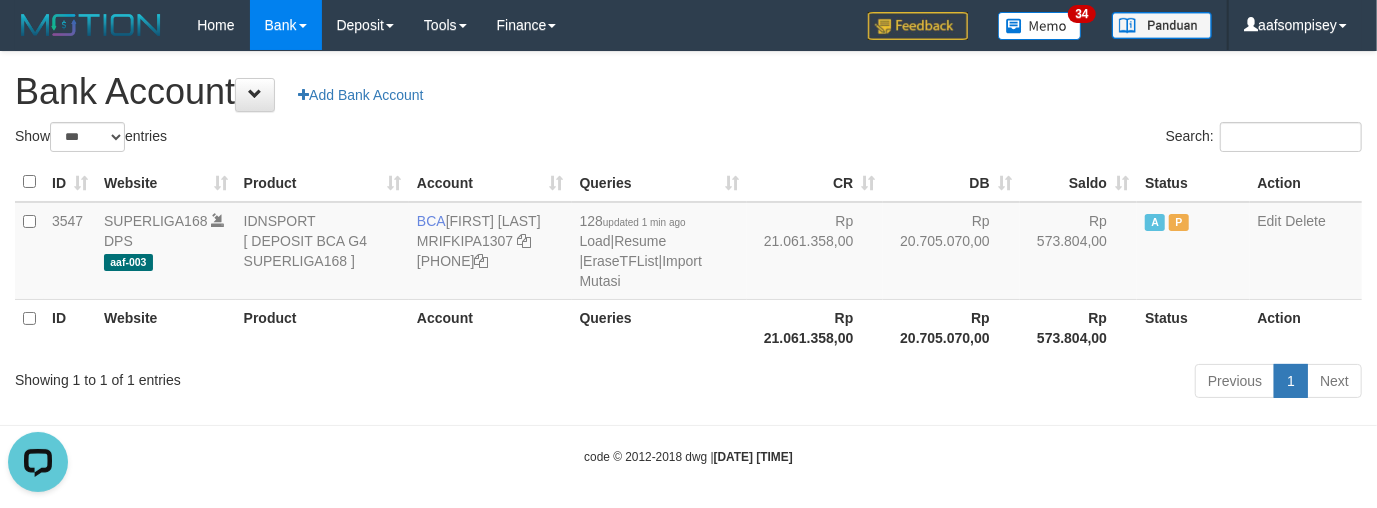 click on "Toggle navigation
Home
Bank
Account List
Load
By Website
Group
[ISPORT]													SUPERLIGA168
By Load Group (DPS)
34" at bounding box center [688, 258] 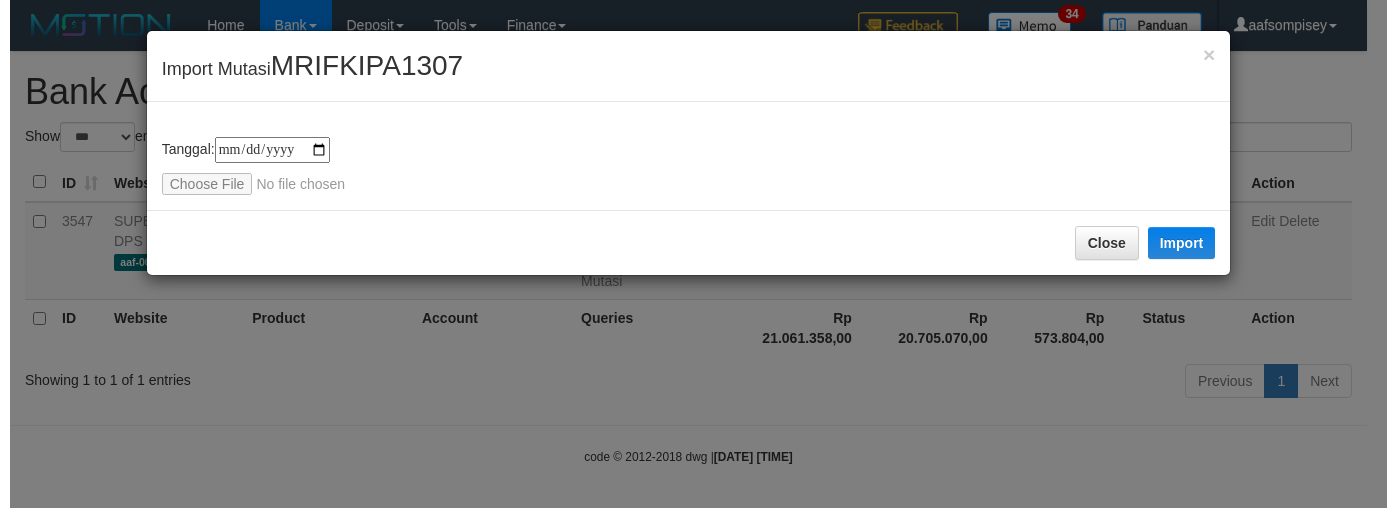scroll, scrollTop: 0, scrollLeft: 0, axis: both 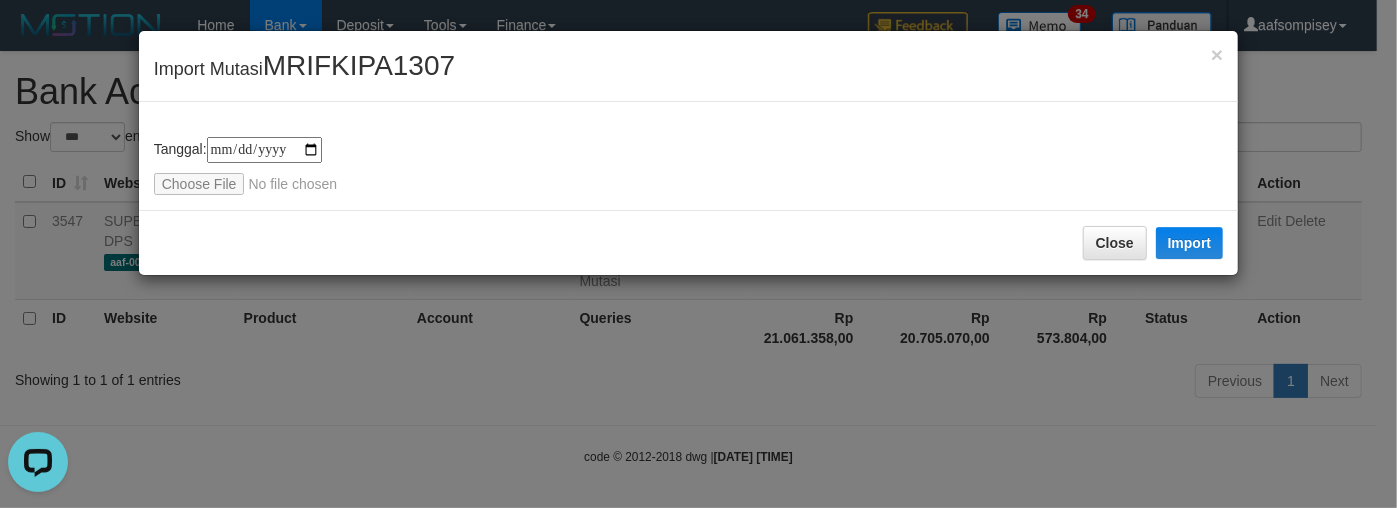 type on "**********" 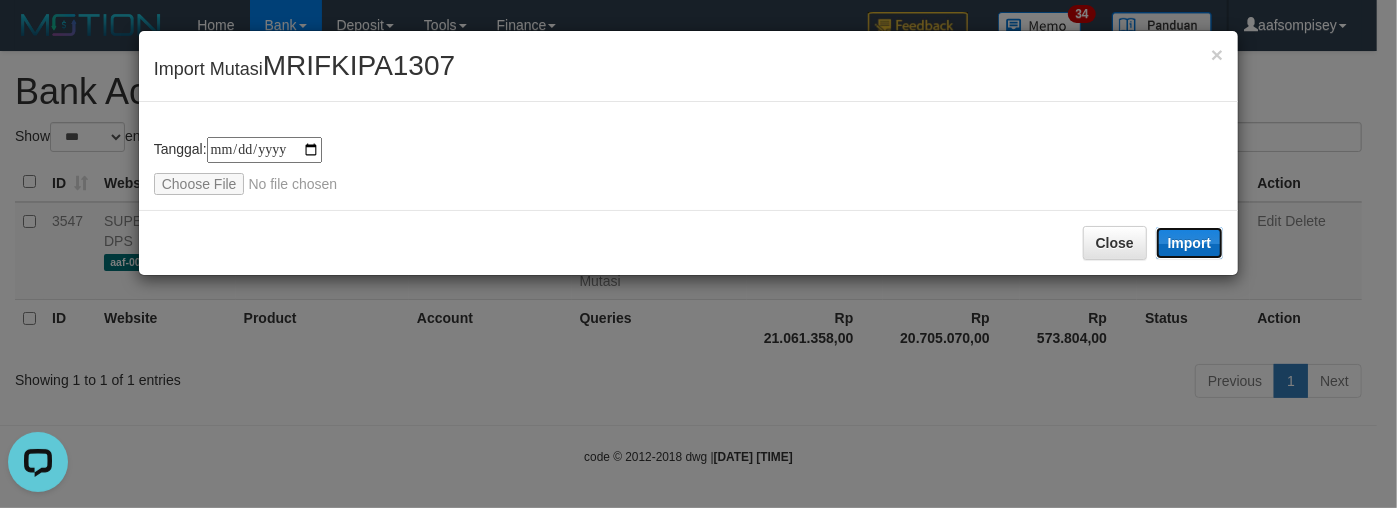 click on "Import" at bounding box center [1190, 243] 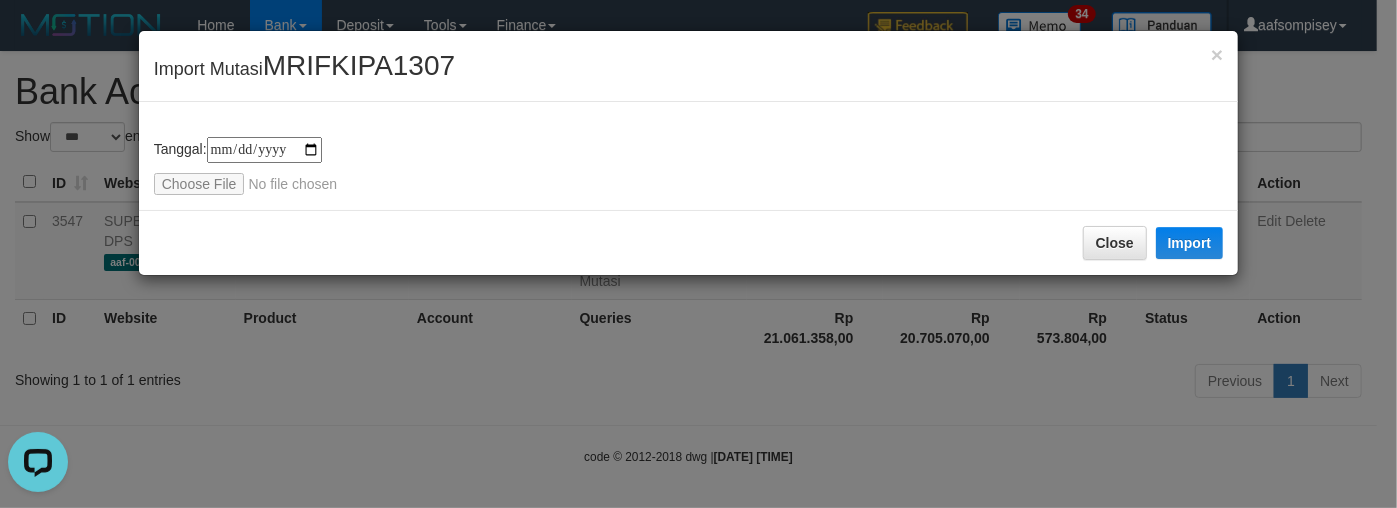click on "Close" at bounding box center [1115, 243] 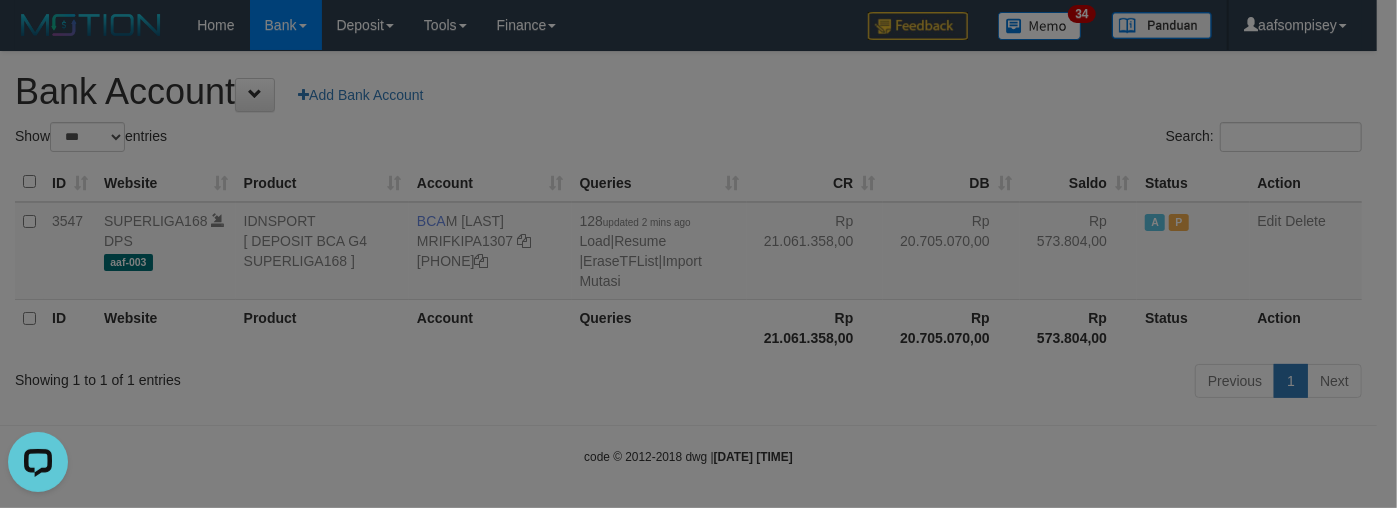 type 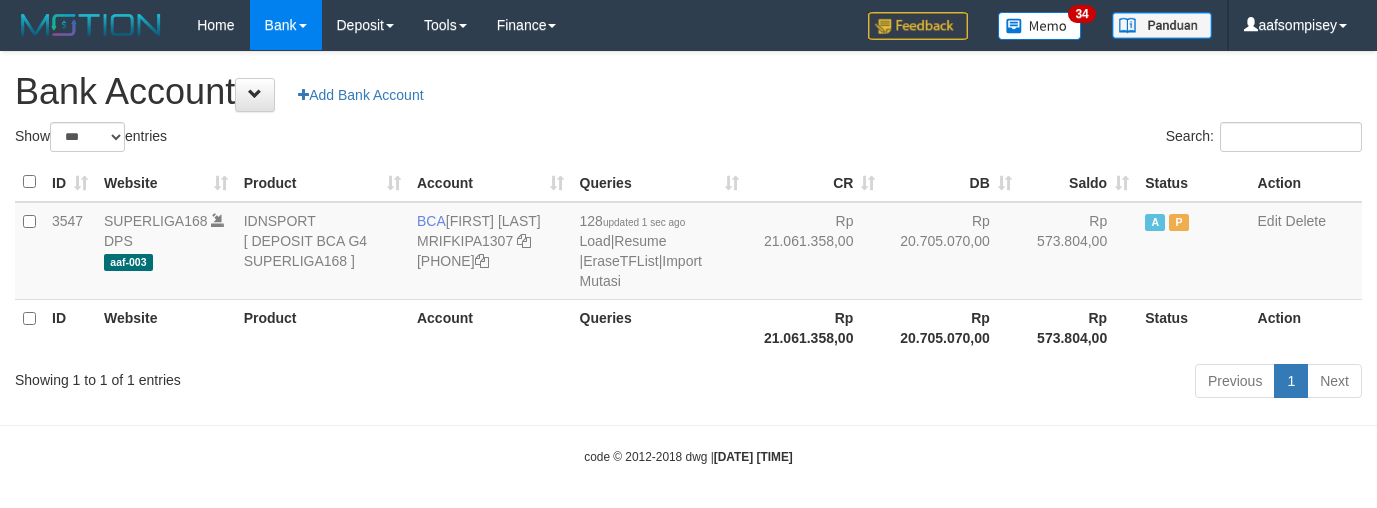 scroll, scrollTop: 0, scrollLeft: 0, axis: both 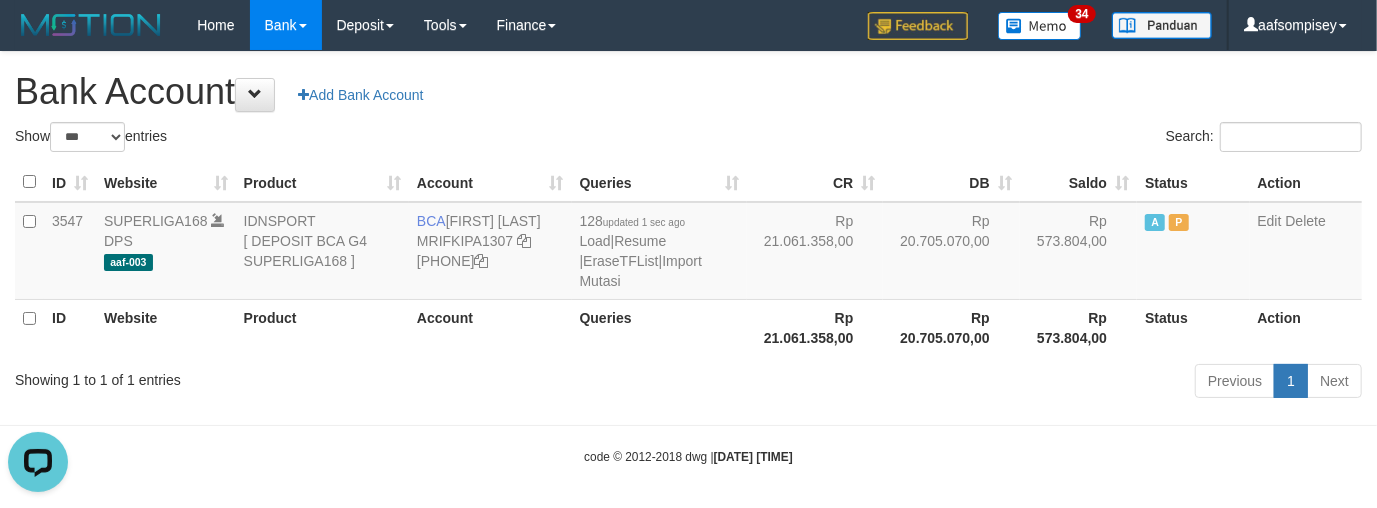click on "Previous 1 Next" at bounding box center (975, 383) 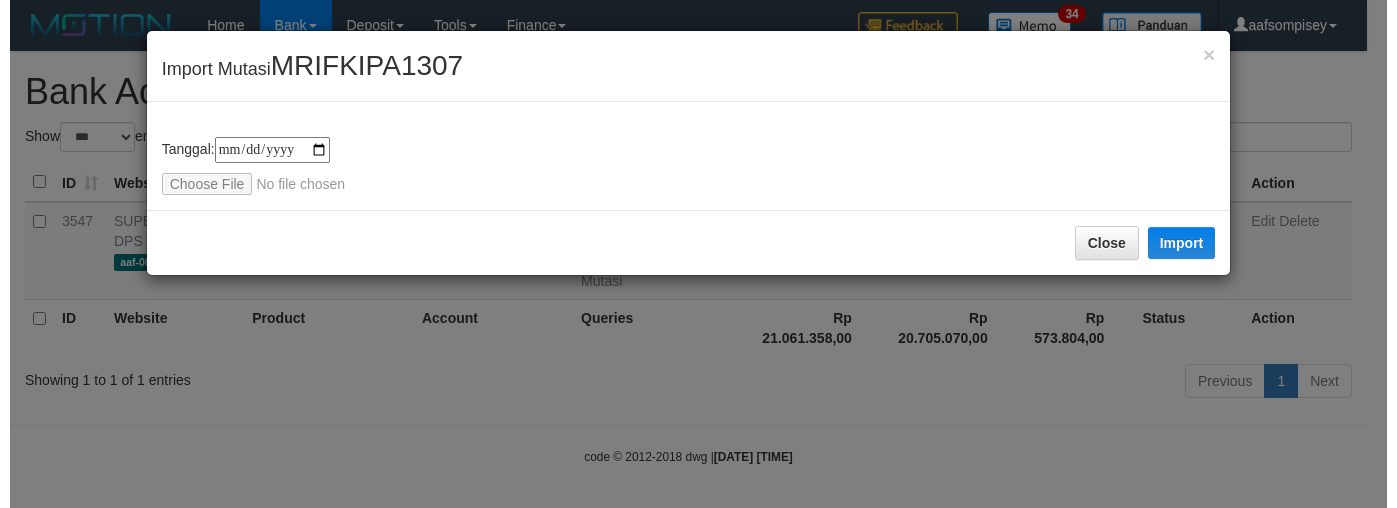 scroll, scrollTop: 0, scrollLeft: 0, axis: both 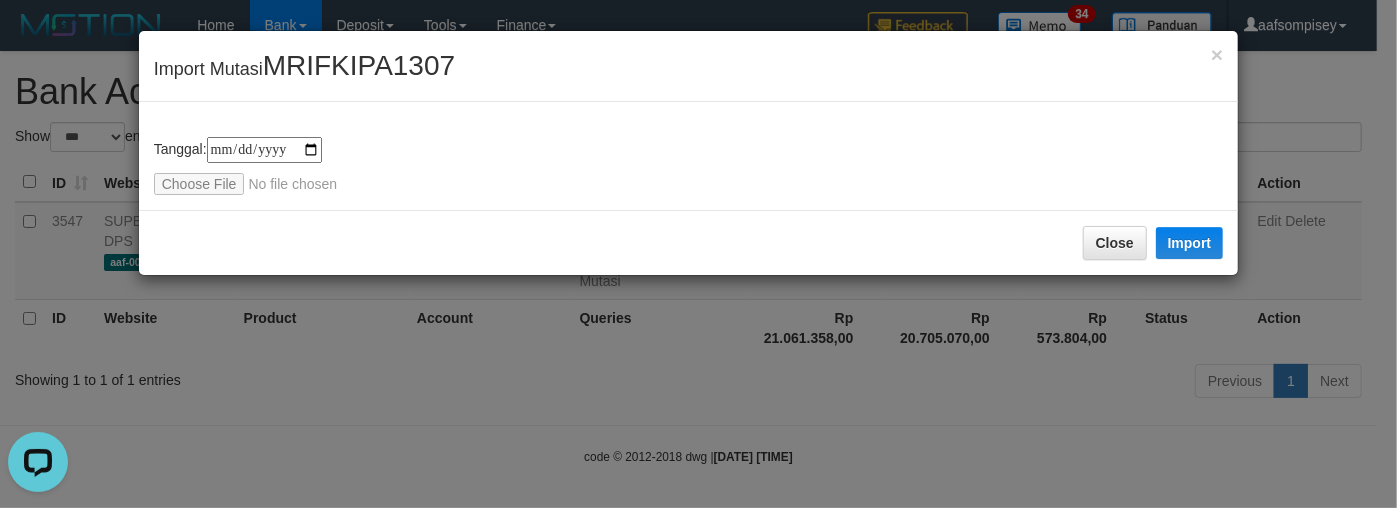 type on "**********" 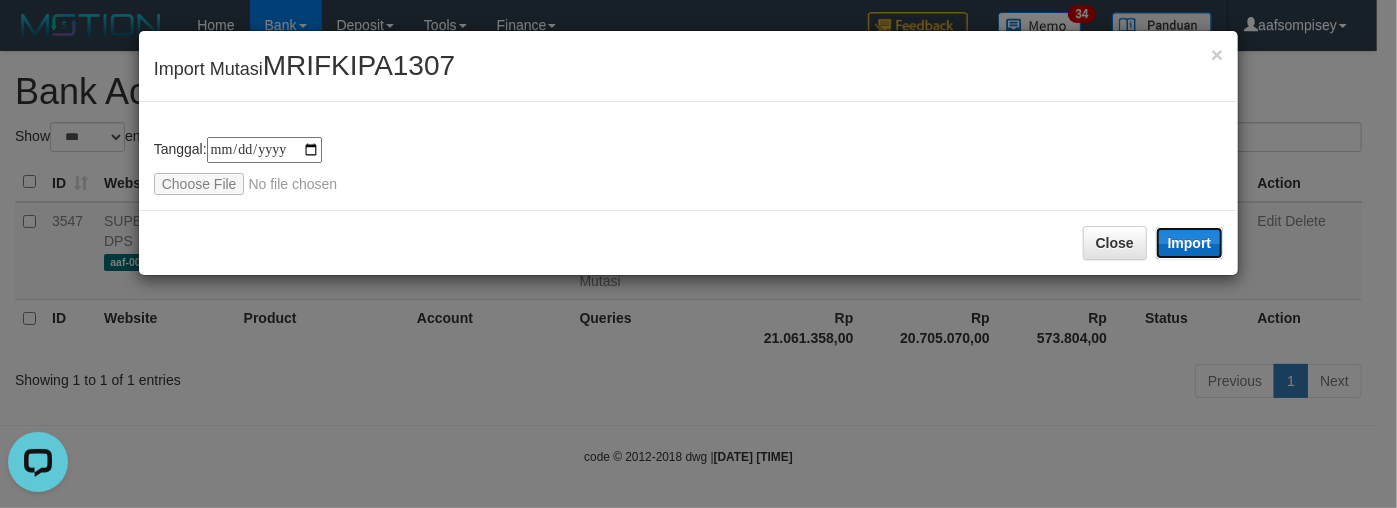 click on "Import" at bounding box center [1190, 243] 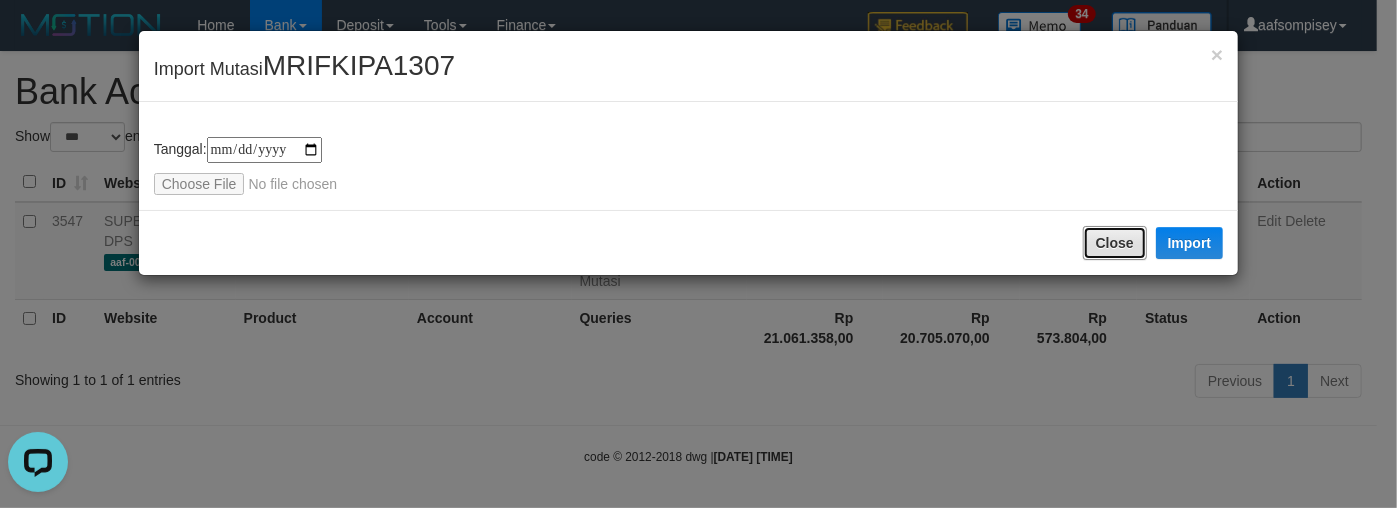 click on "Close" at bounding box center (1115, 243) 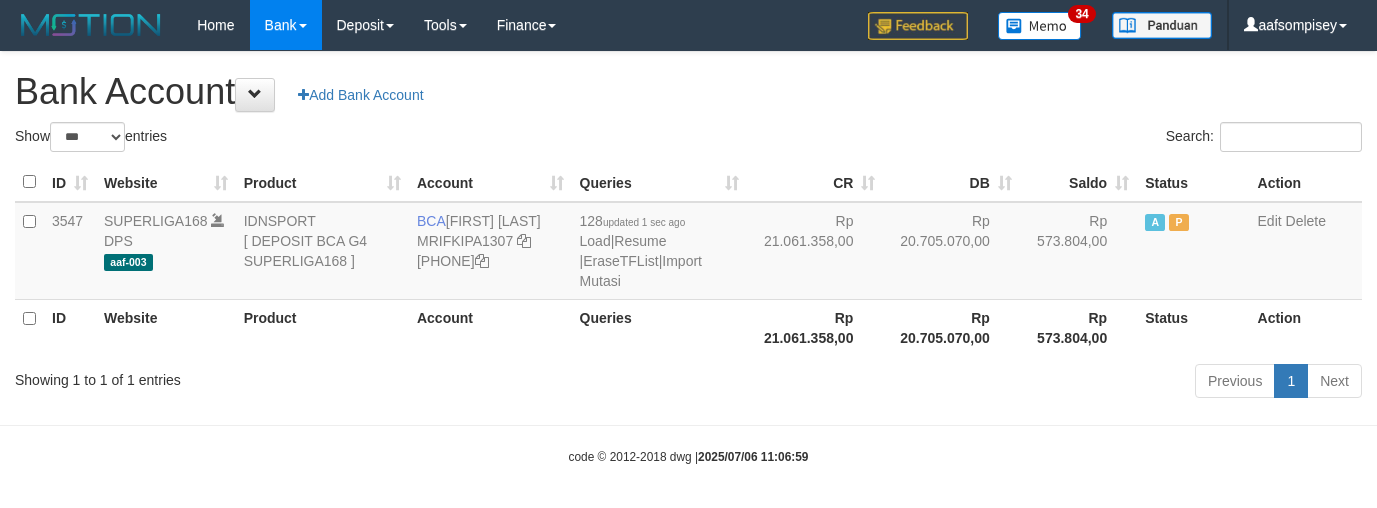 scroll, scrollTop: 0, scrollLeft: 0, axis: both 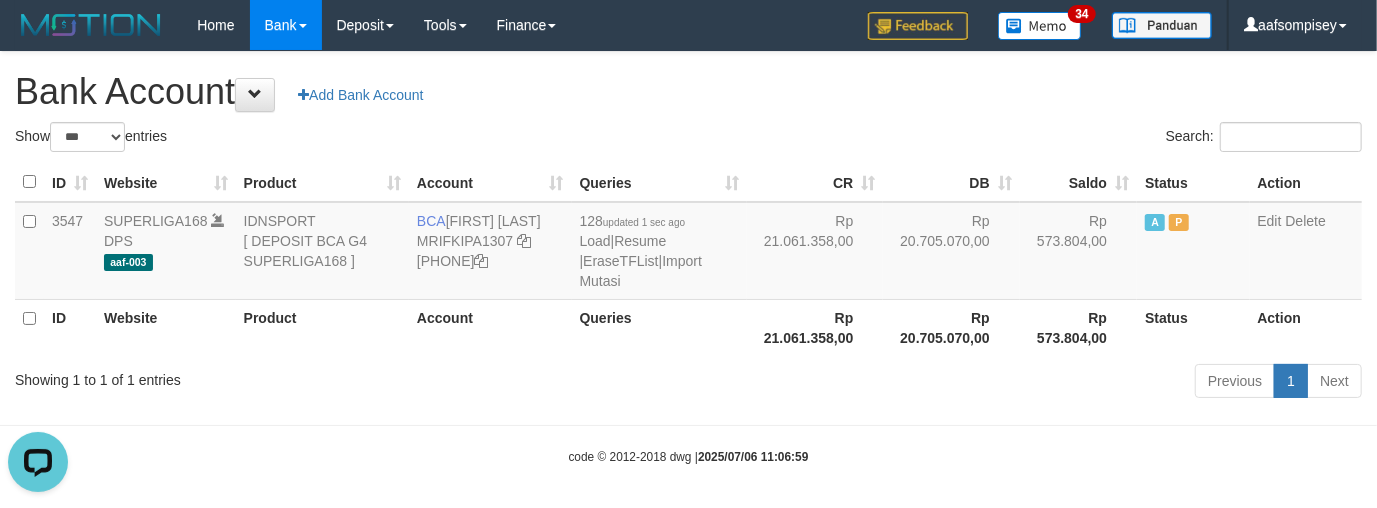 click on "Queries" at bounding box center [659, 182] 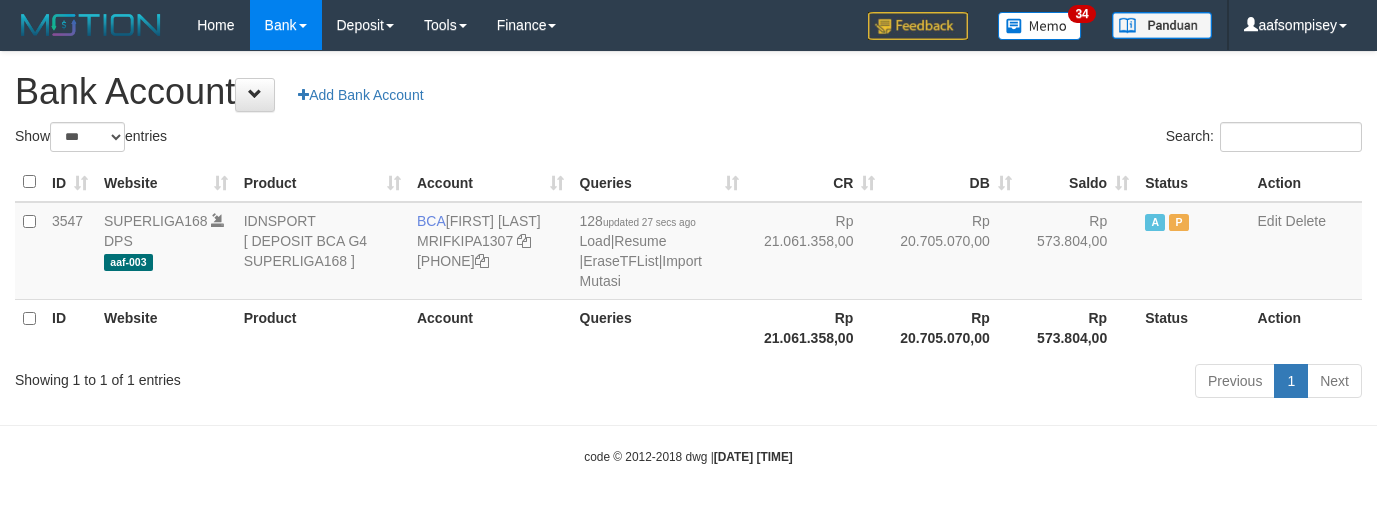 scroll, scrollTop: 0, scrollLeft: 0, axis: both 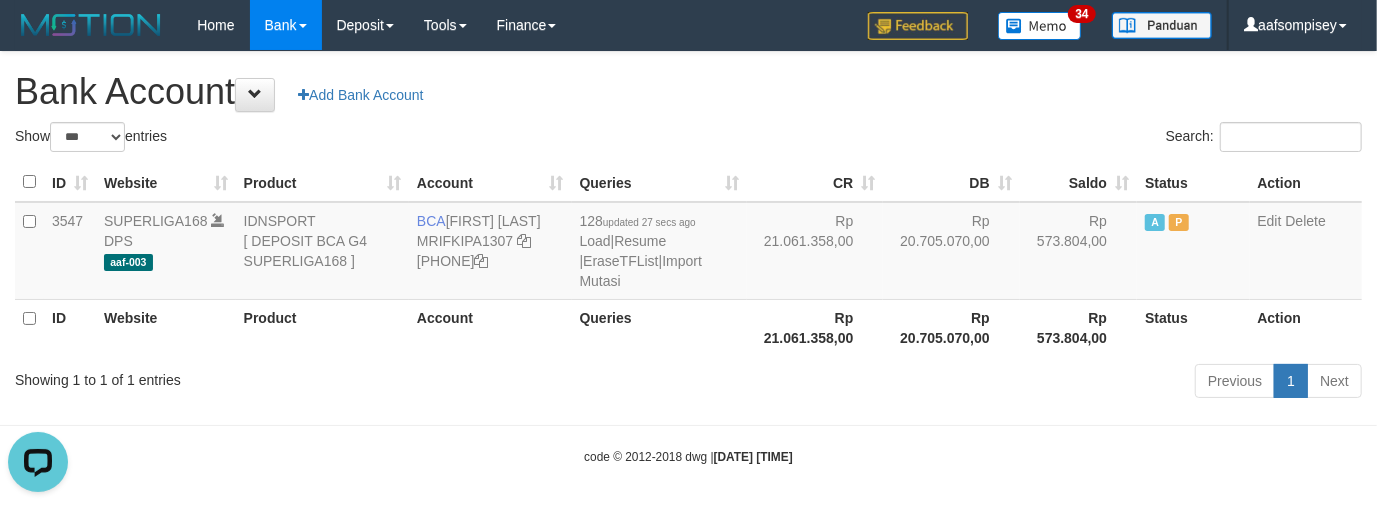 click on "Queries" at bounding box center (659, 327) 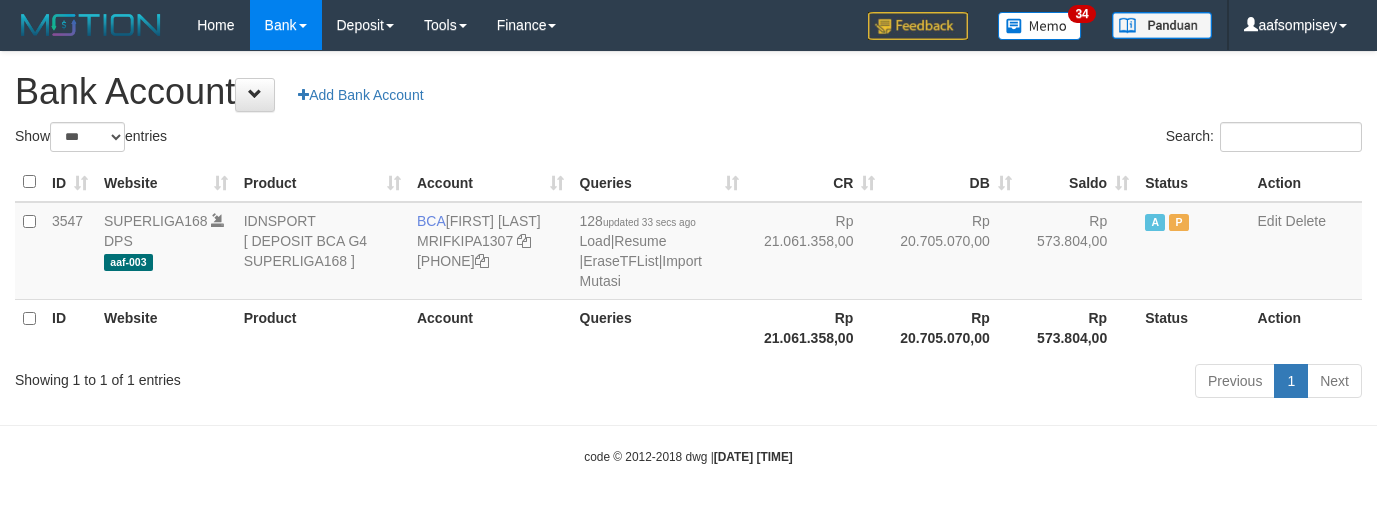 scroll, scrollTop: 0, scrollLeft: 0, axis: both 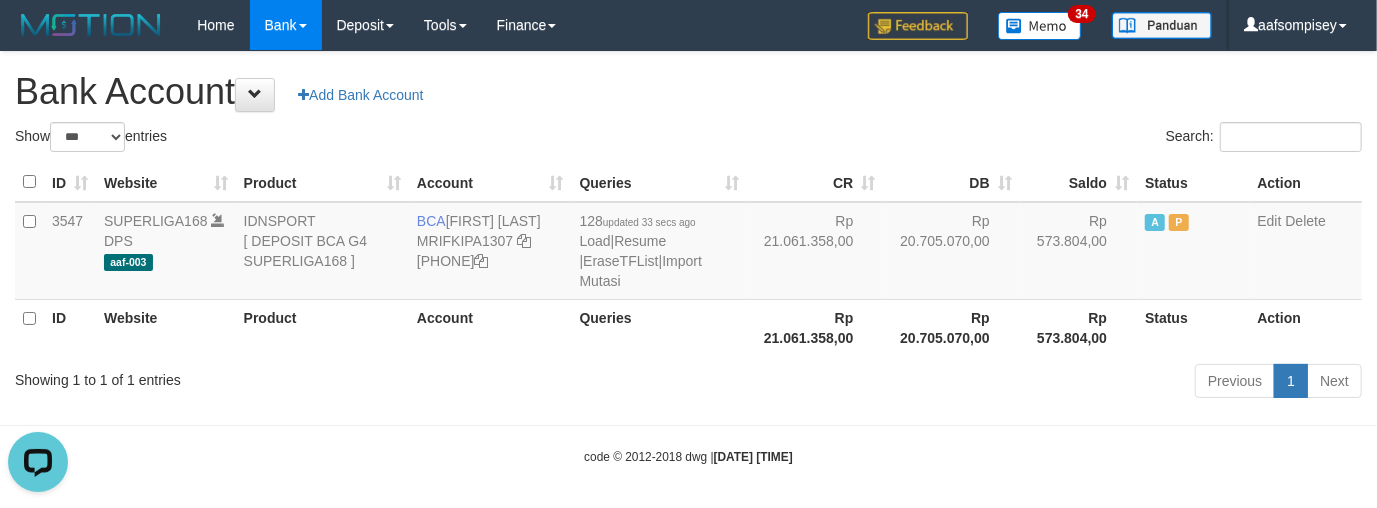 click on "Account" at bounding box center (490, 327) 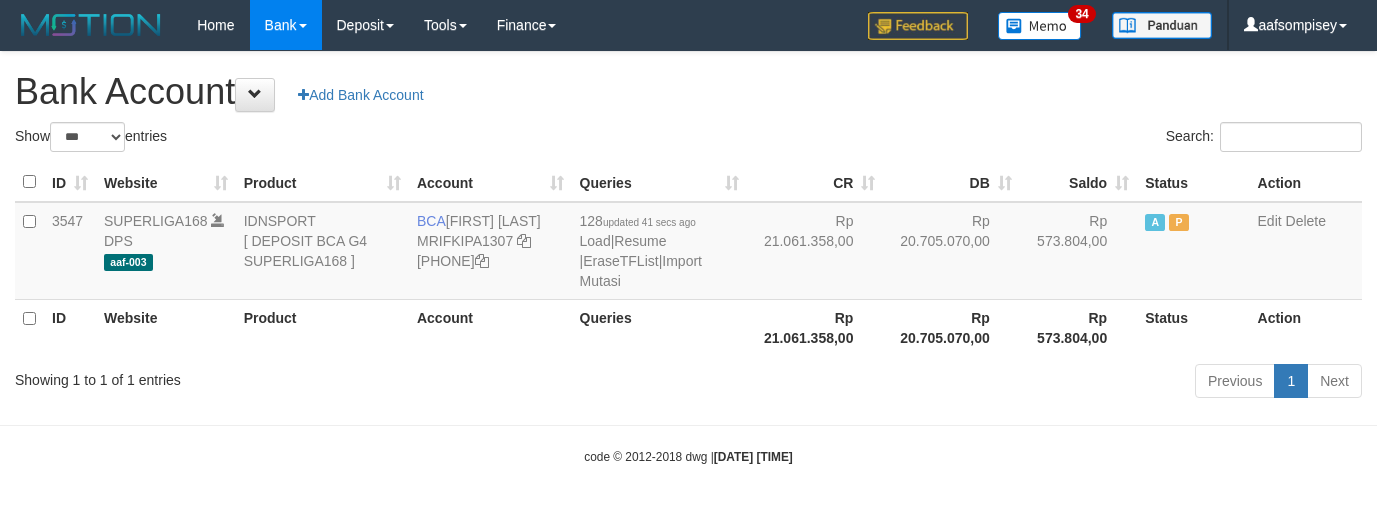 scroll, scrollTop: 0, scrollLeft: 0, axis: both 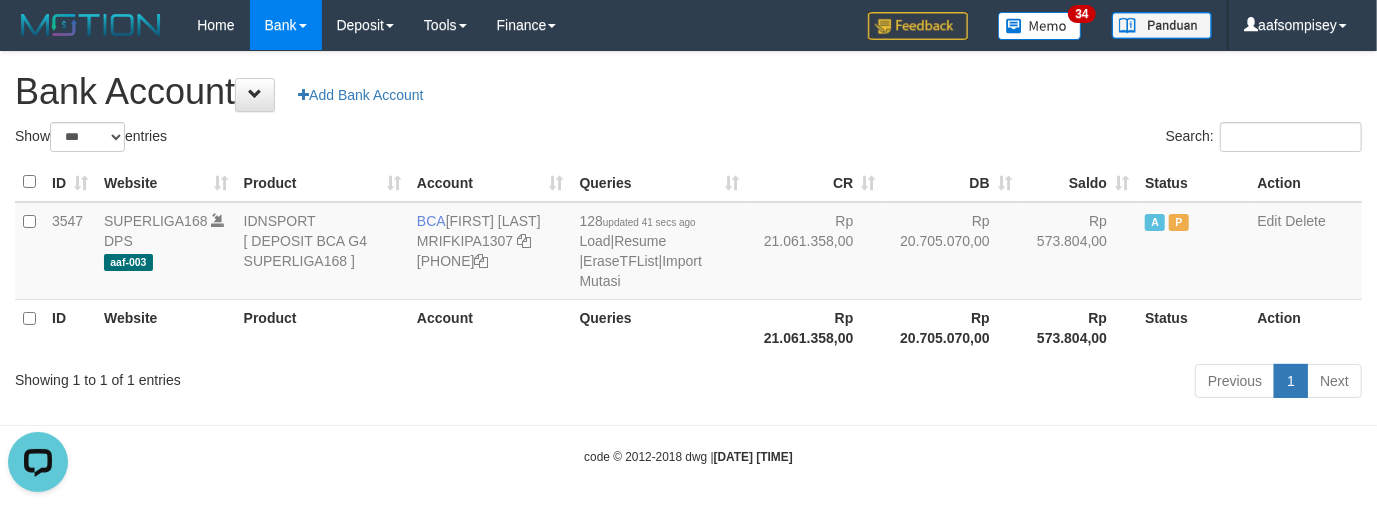 drag, startPoint x: 660, startPoint y: 150, endPoint x: 752, endPoint y: 188, distance: 99.53894 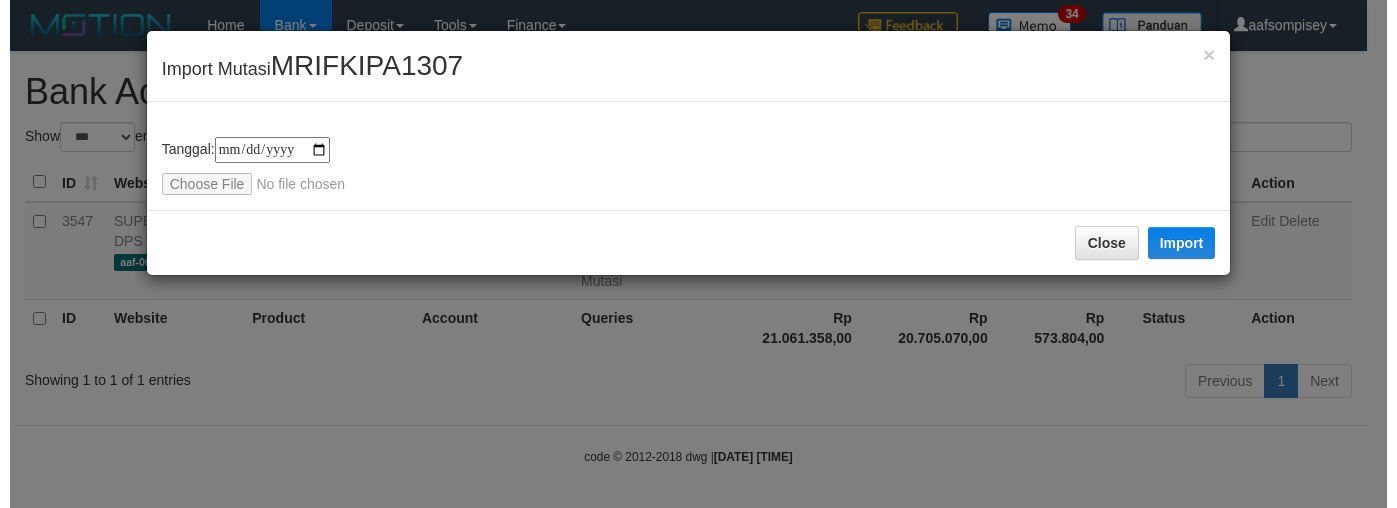 scroll, scrollTop: 0, scrollLeft: 0, axis: both 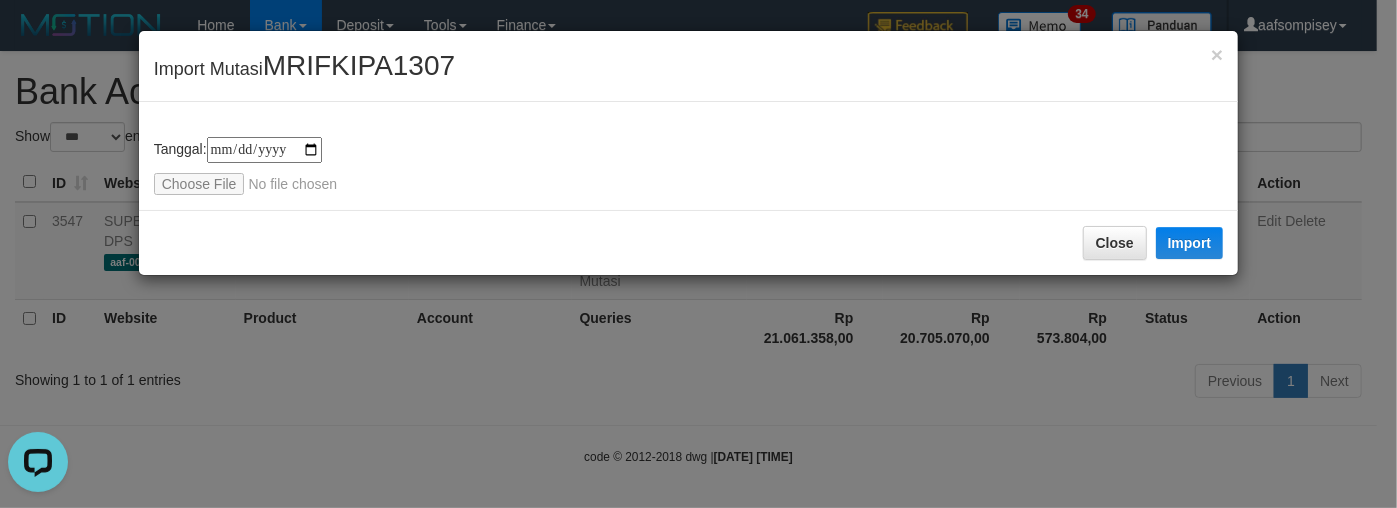 type on "**********" 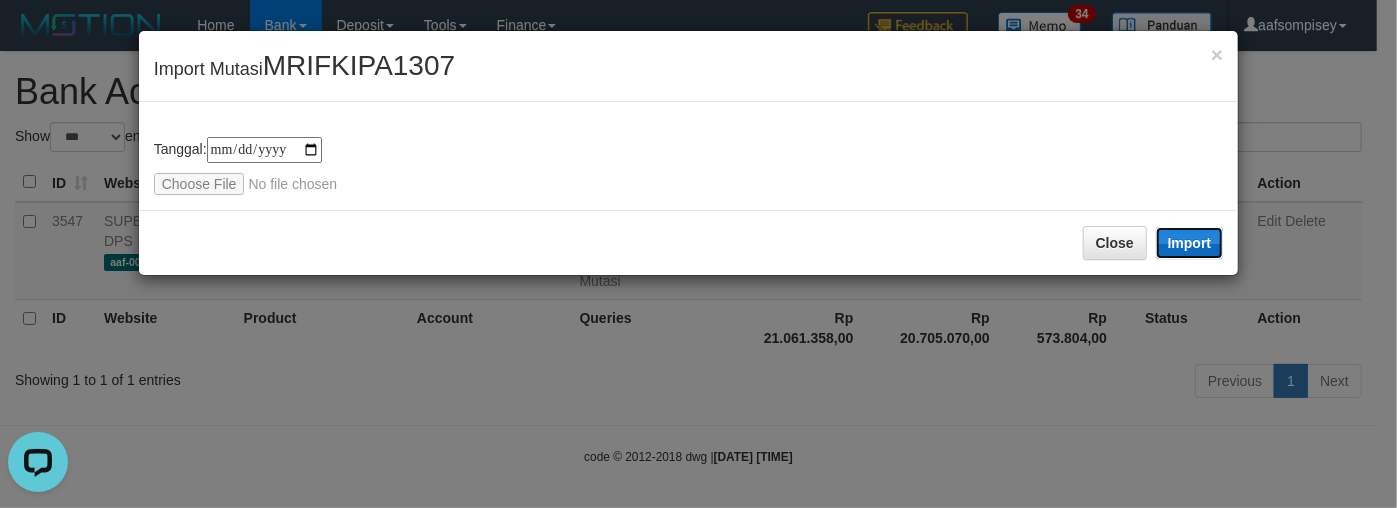 click on "Import" at bounding box center [1190, 243] 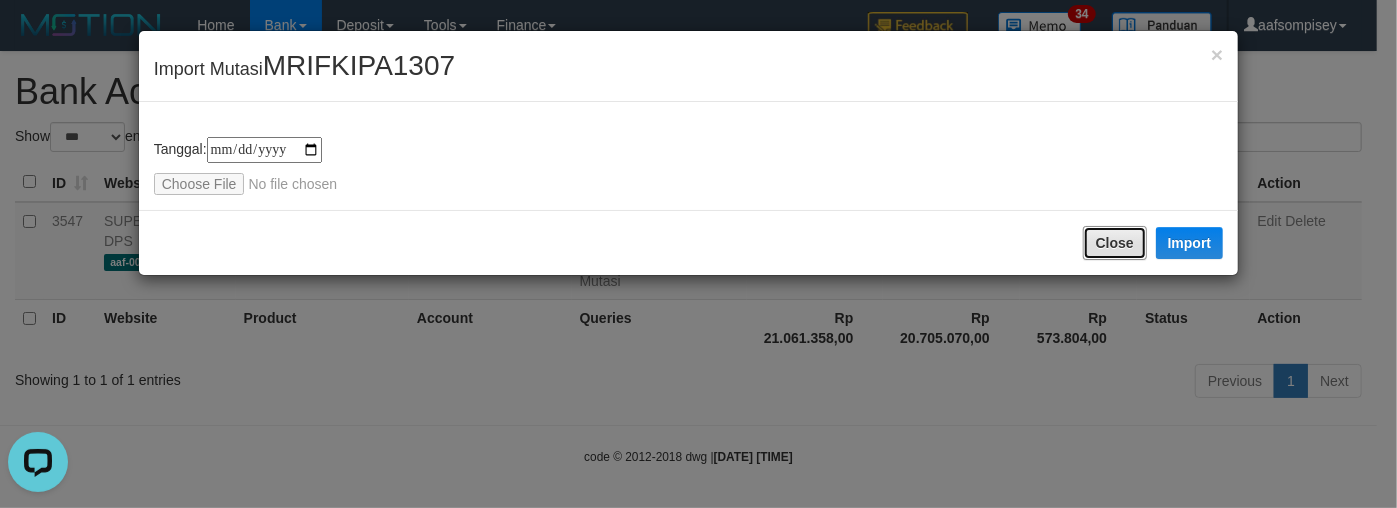 click on "Close" at bounding box center (1115, 243) 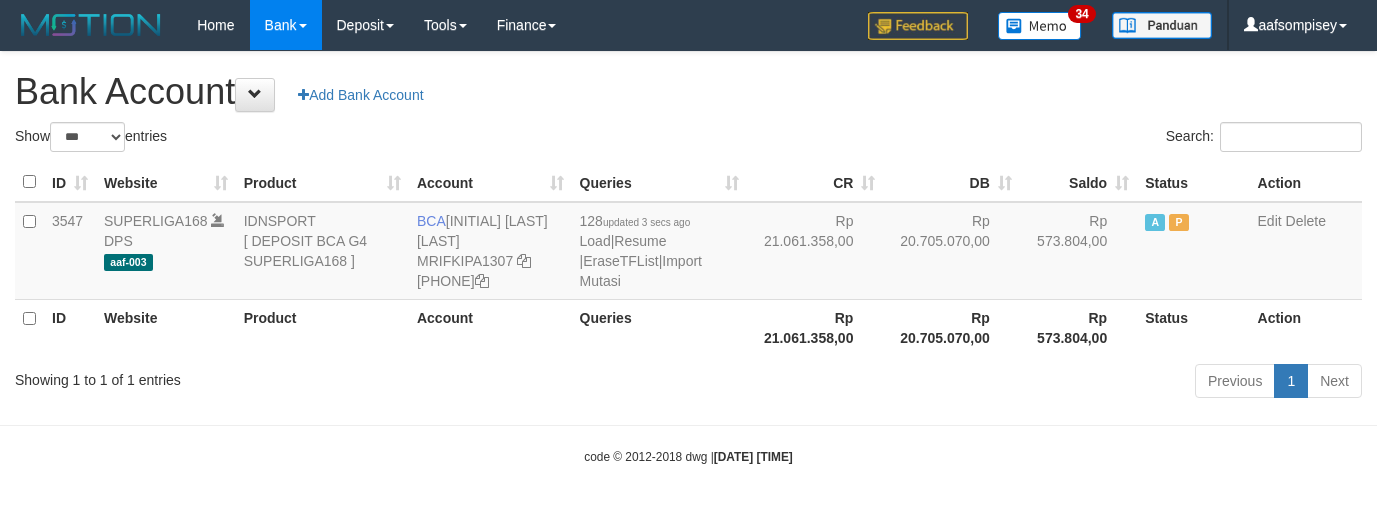scroll, scrollTop: 0, scrollLeft: 0, axis: both 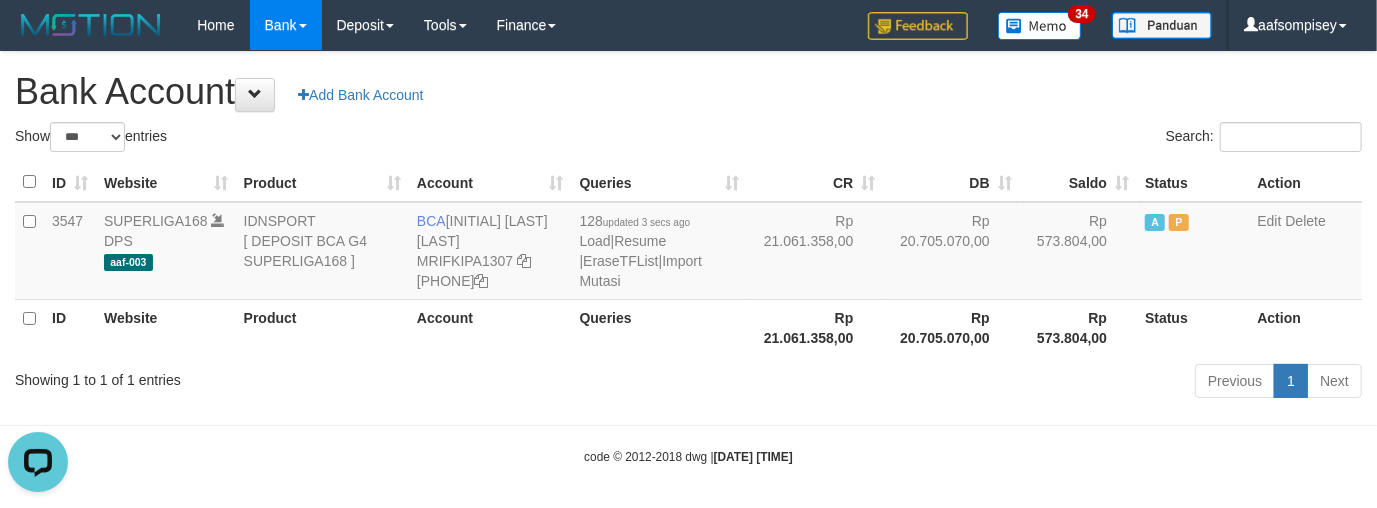 click on "Previous 1 Next" at bounding box center (975, 383) 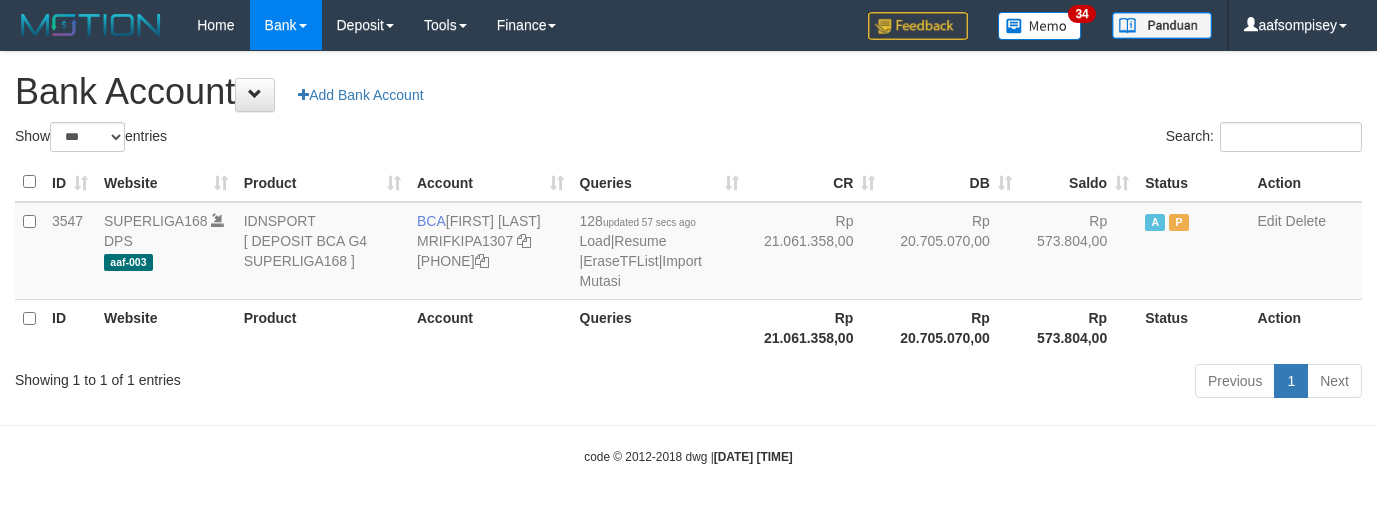 scroll, scrollTop: 0, scrollLeft: 0, axis: both 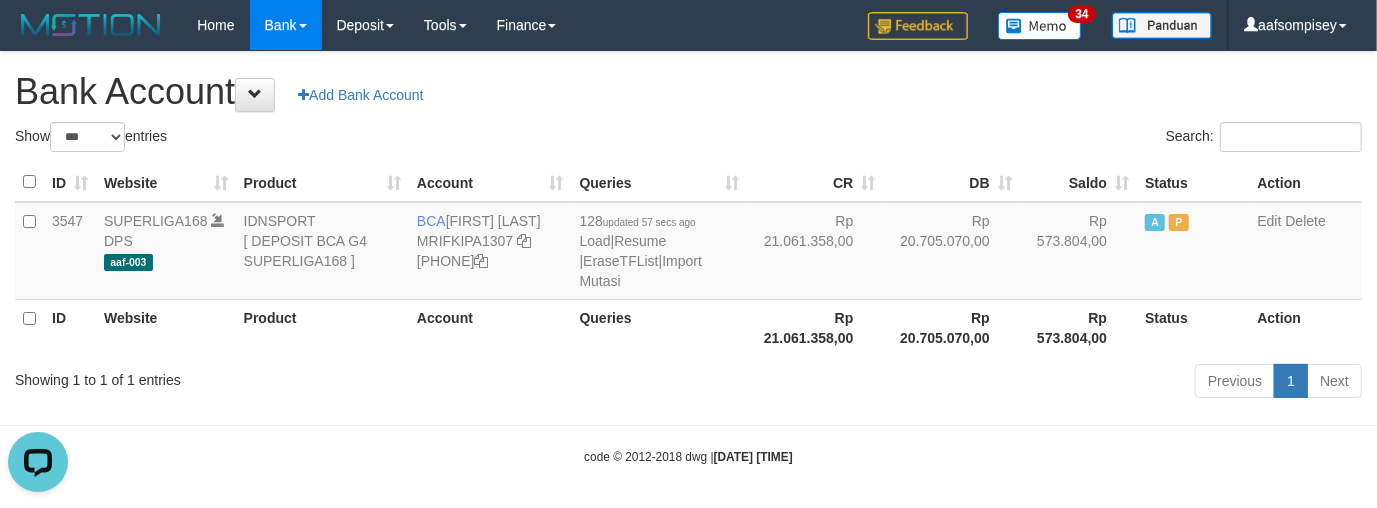 click on "Previous 1 Next" at bounding box center [975, 383] 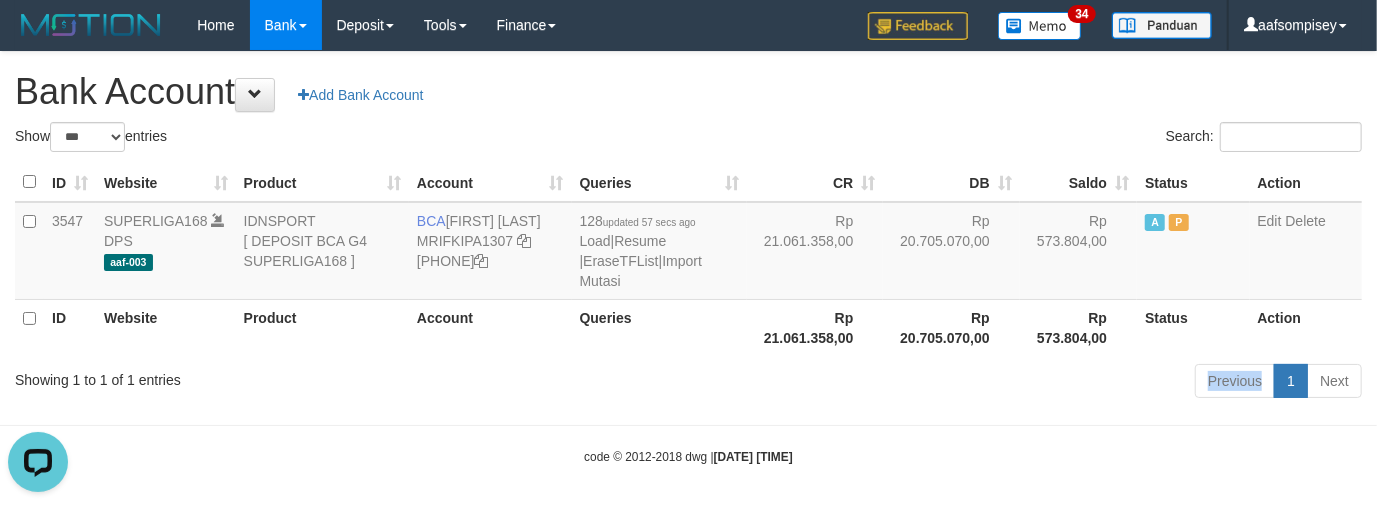 drag, startPoint x: 649, startPoint y: 372, endPoint x: 684, endPoint y: 381, distance: 36.138622 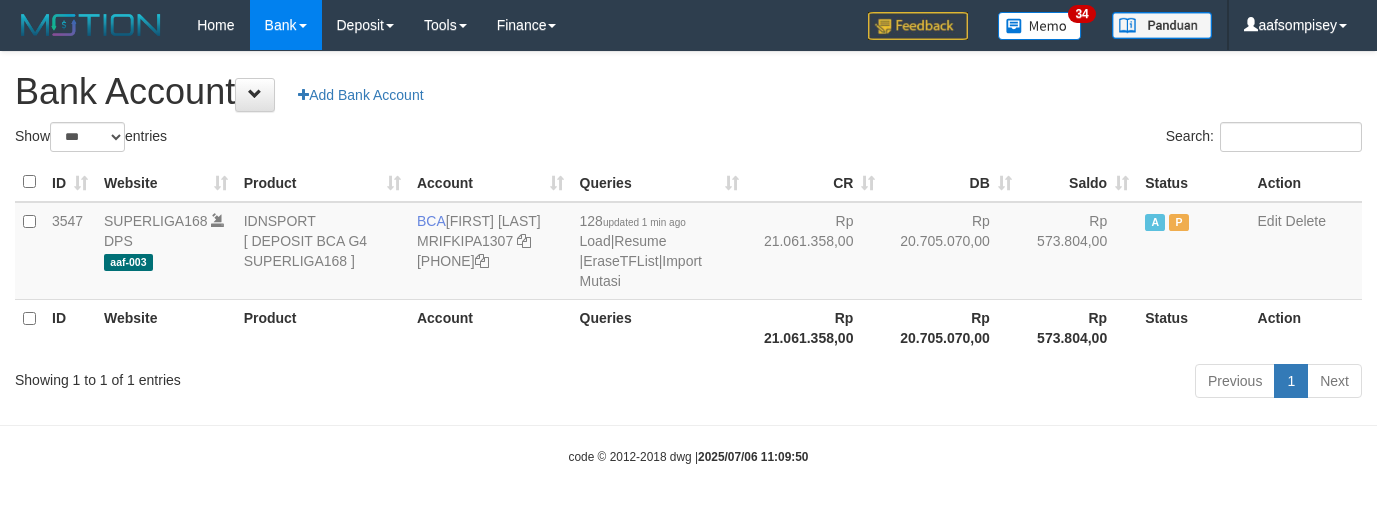 scroll, scrollTop: 0, scrollLeft: 0, axis: both 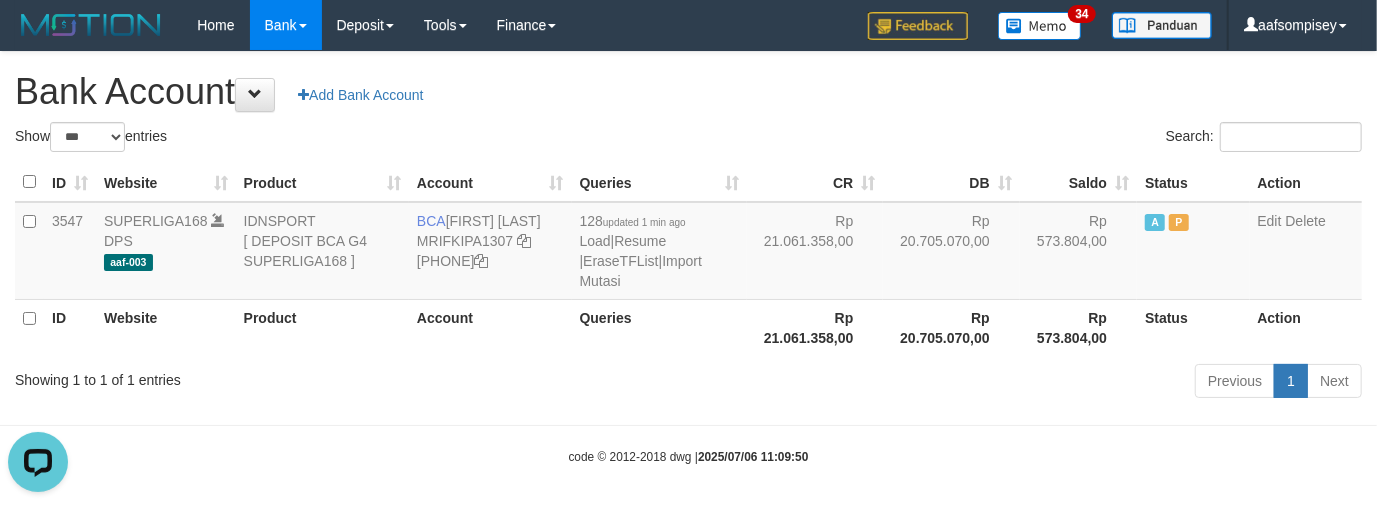 click on "Previous 1 Next" at bounding box center [975, 383] 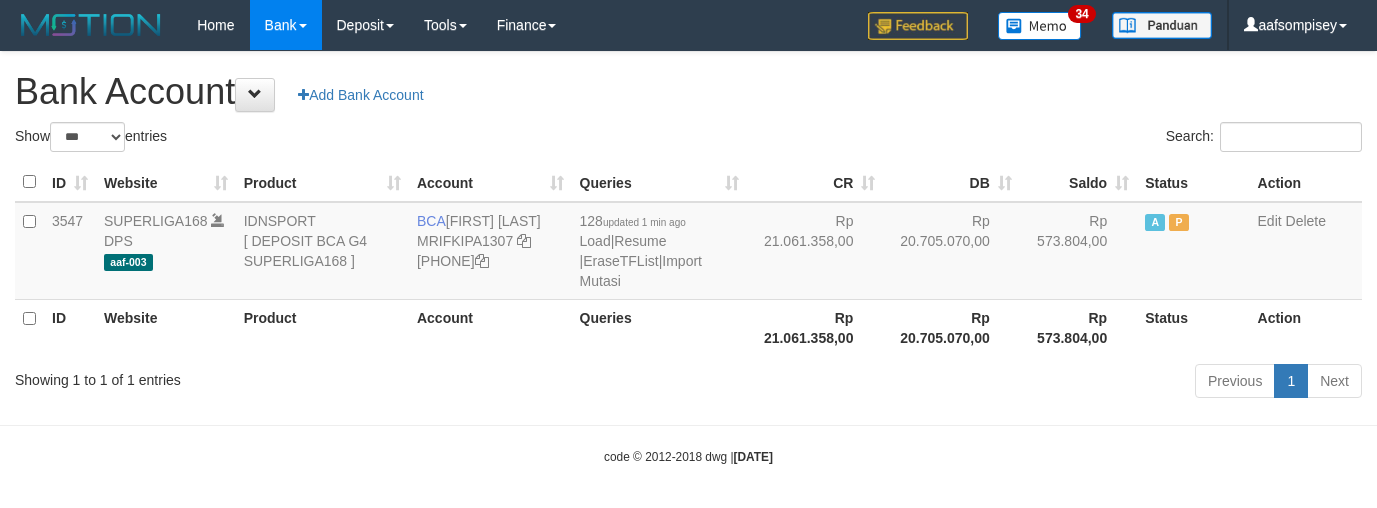 scroll, scrollTop: 0, scrollLeft: 0, axis: both 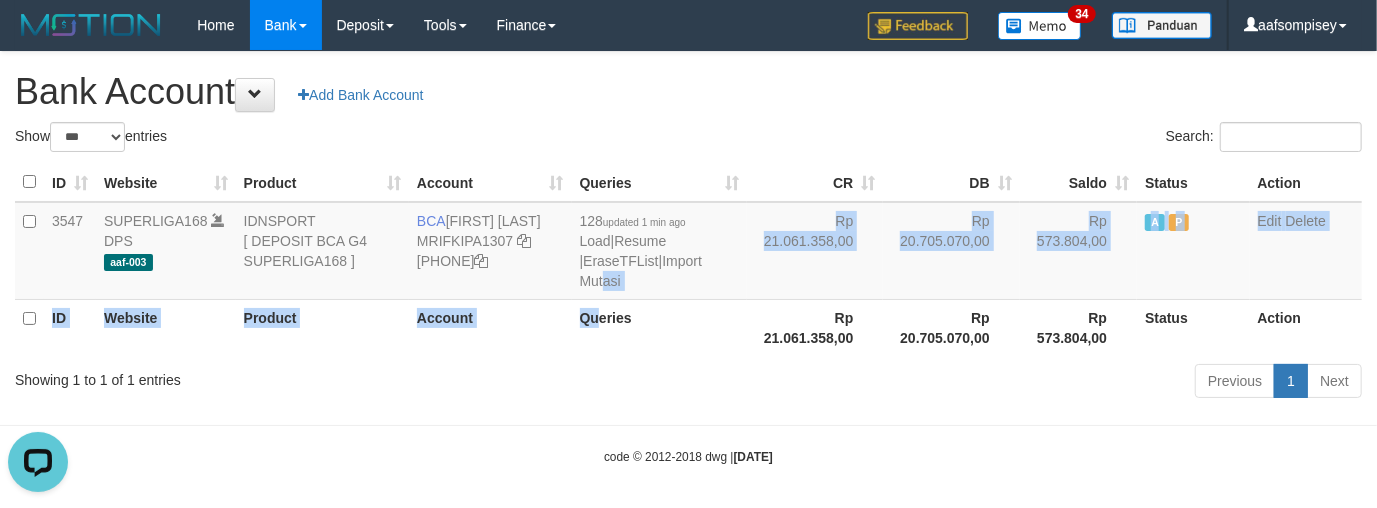drag, startPoint x: 605, startPoint y: 296, endPoint x: 664, endPoint y: 310, distance: 60.63827 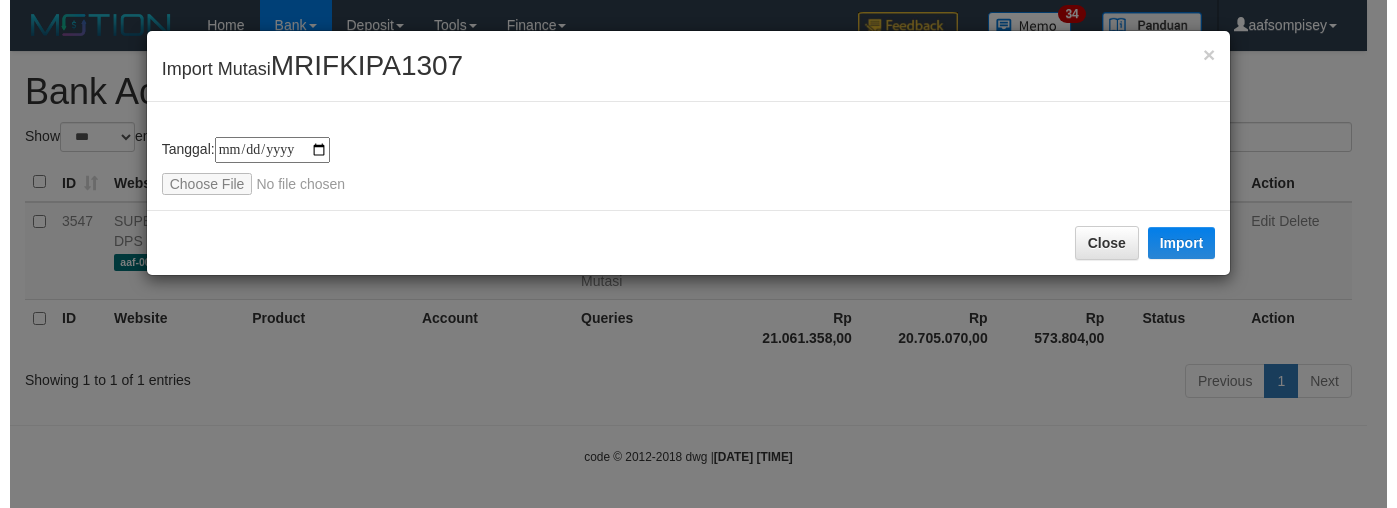 scroll, scrollTop: 0, scrollLeft: 0, axis: both 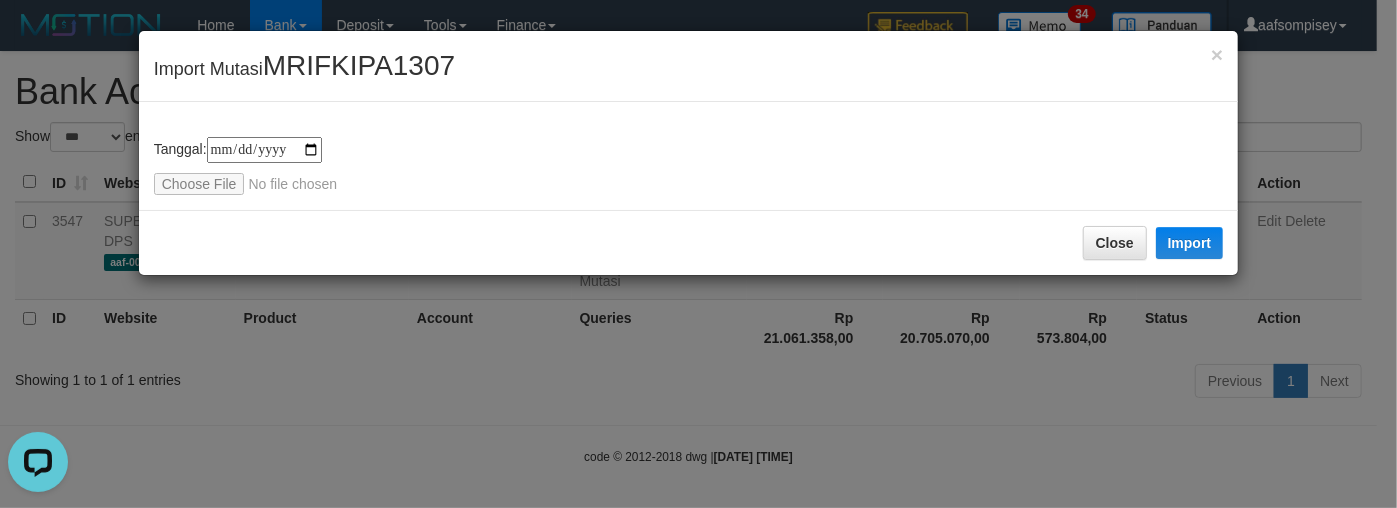type on "**********" 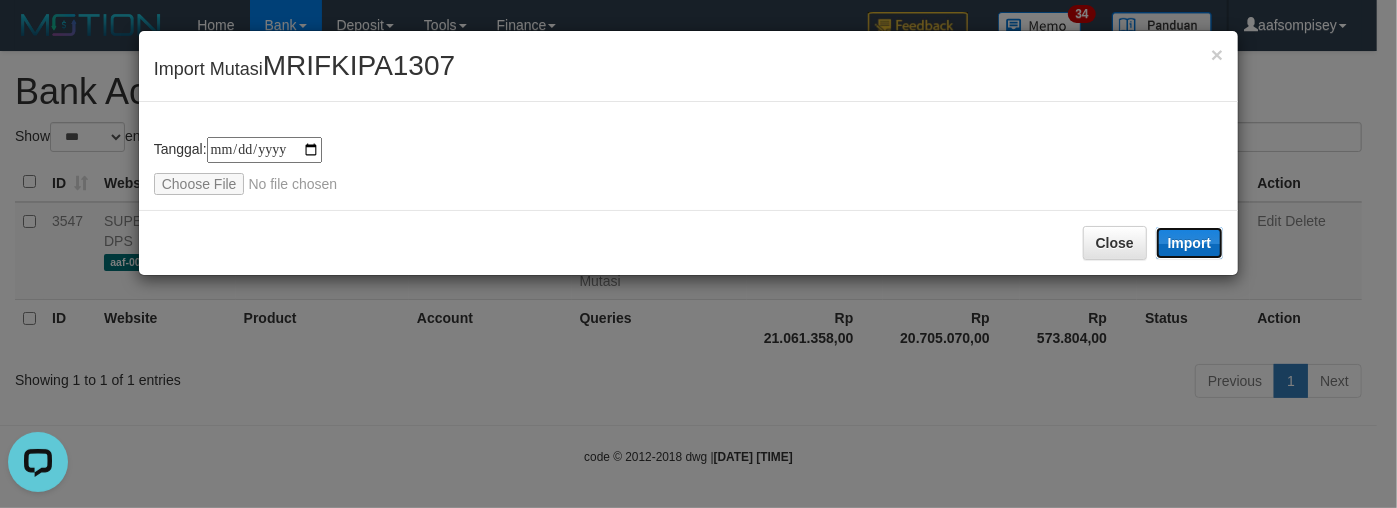 click on "Import" at bounding box center (1190, 243) 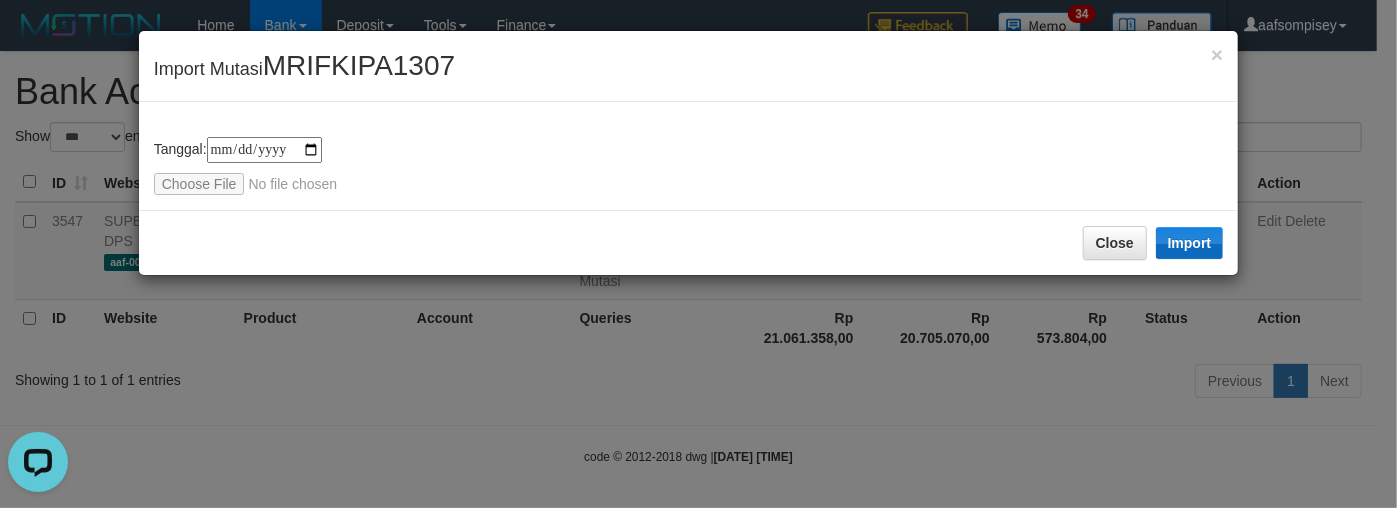 click on "Close" at bounding box center [1115, 243] 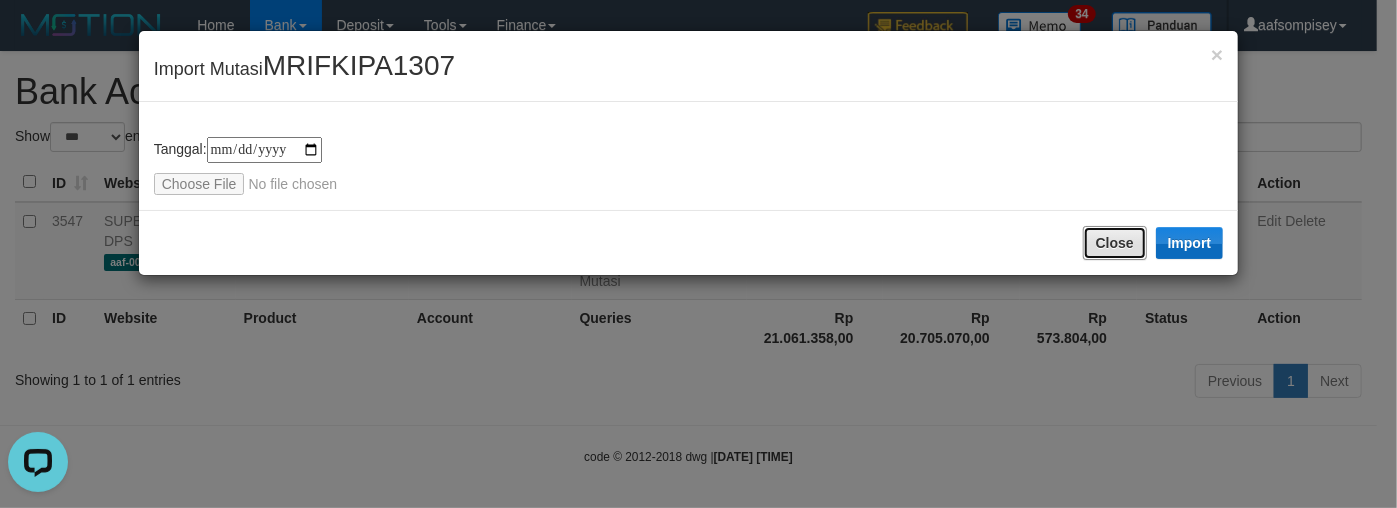 type 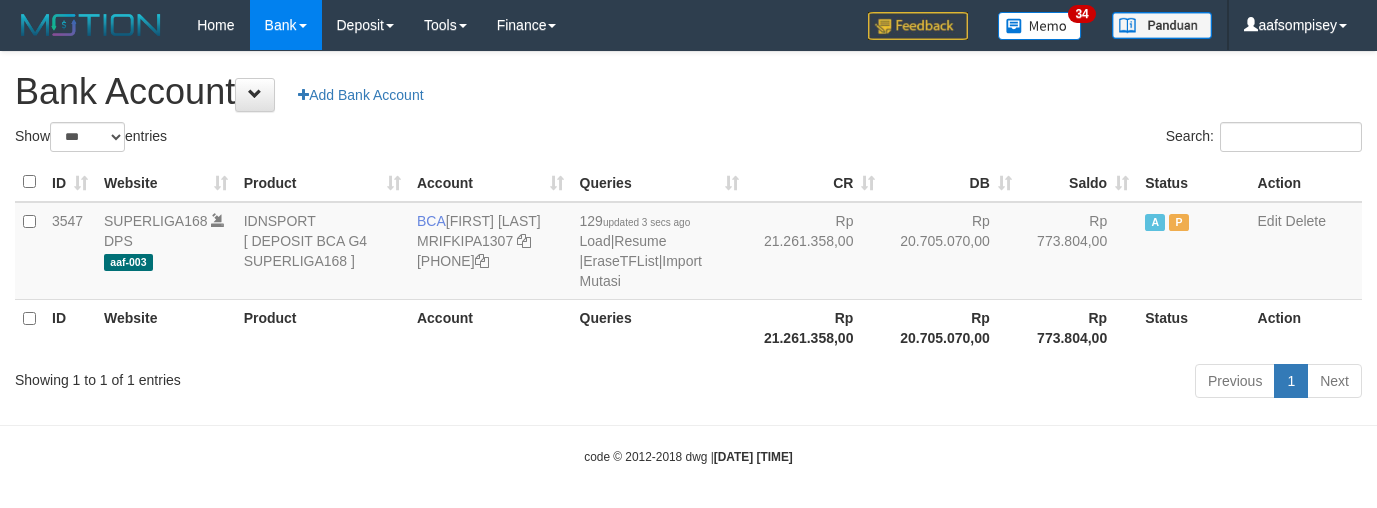 scroll, scrollTop: 0, scrollLeft: 0, axis: both 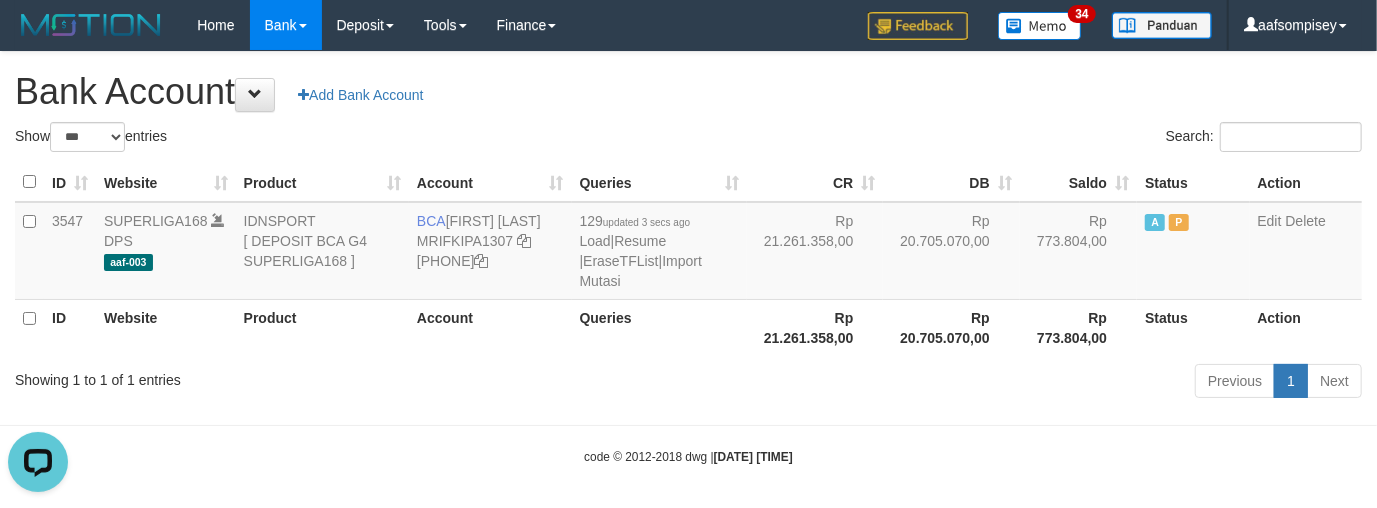 click on "Queries" at bounding box center (659, 327) 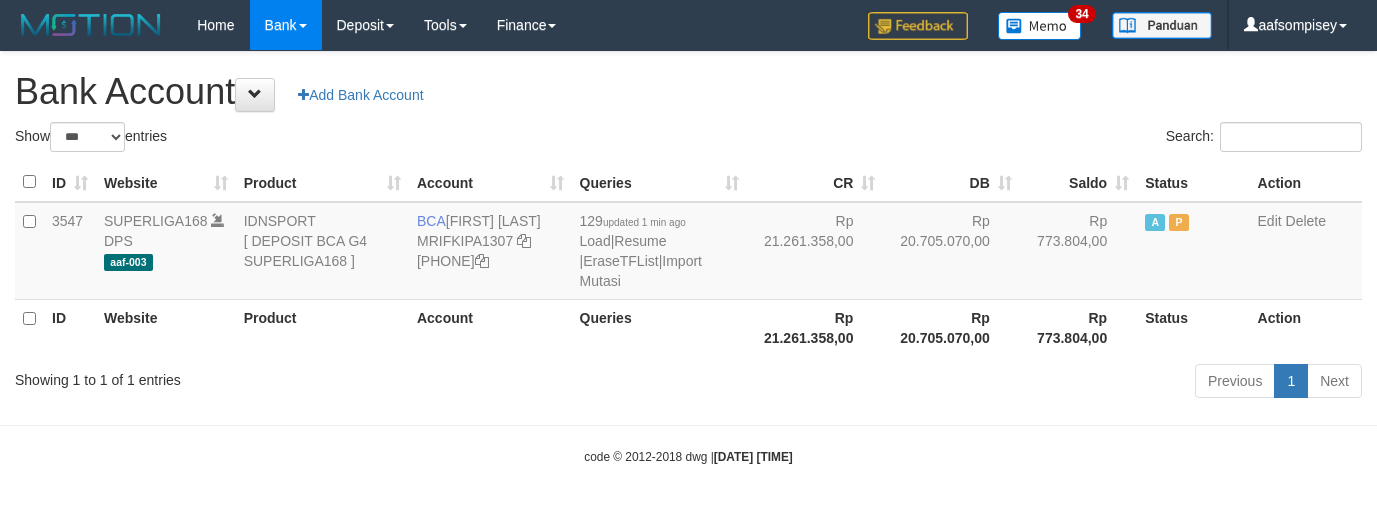 scroll, scrollTop: 0, scrollLeft: 0, axis: both 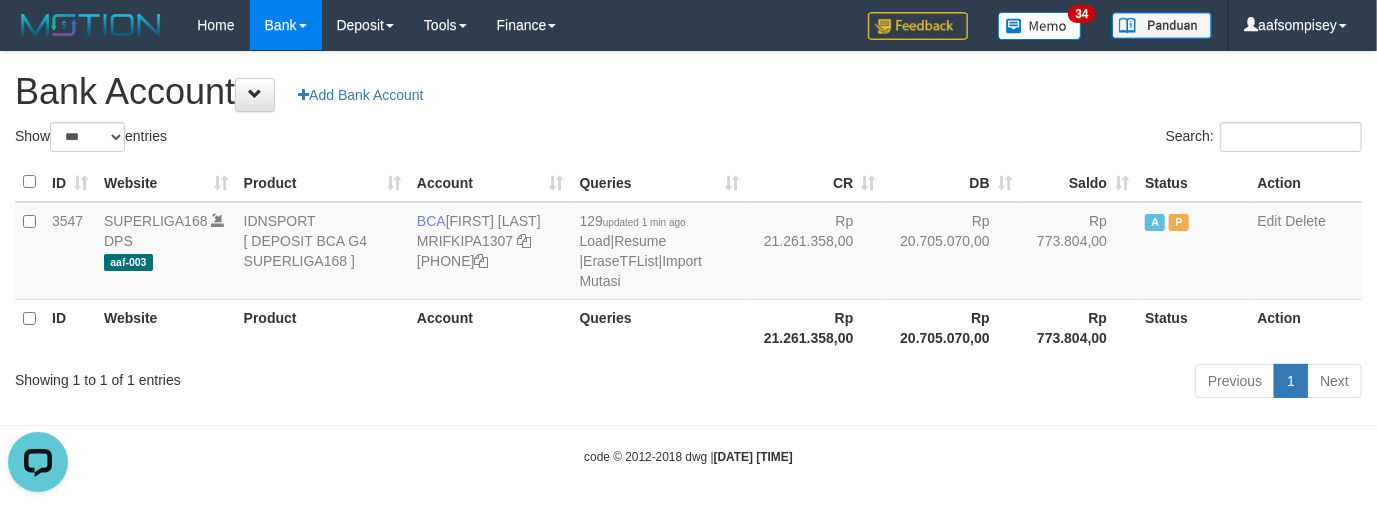 click on "Queries" at bounding box center (659, 327) 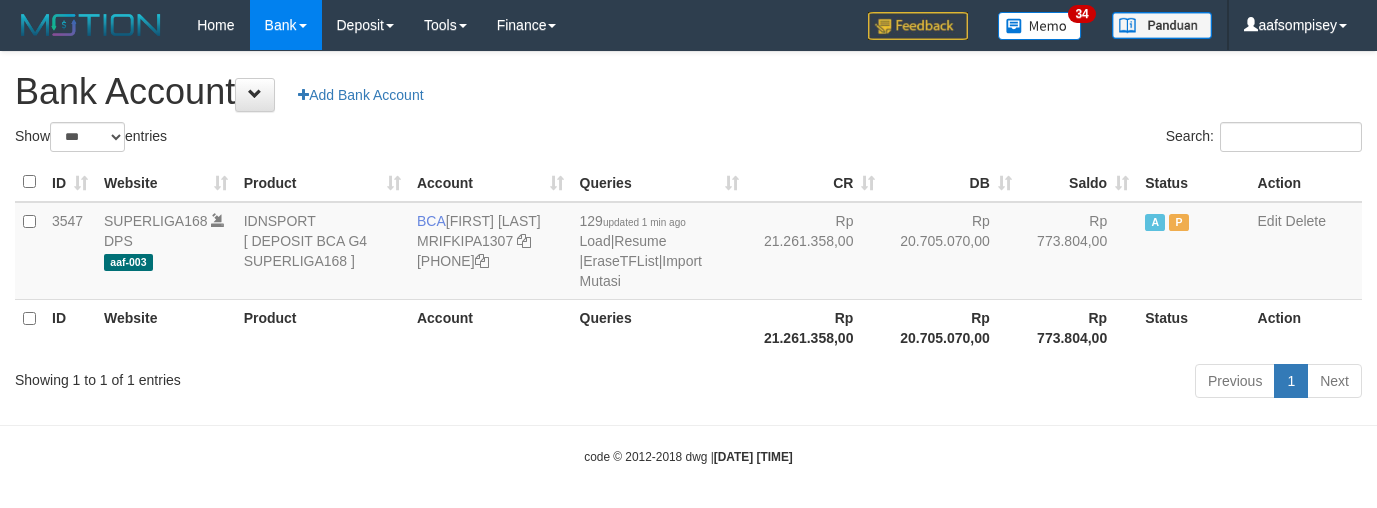 scroll, scrollTop: 0, scrollLeft: 0, axis: both 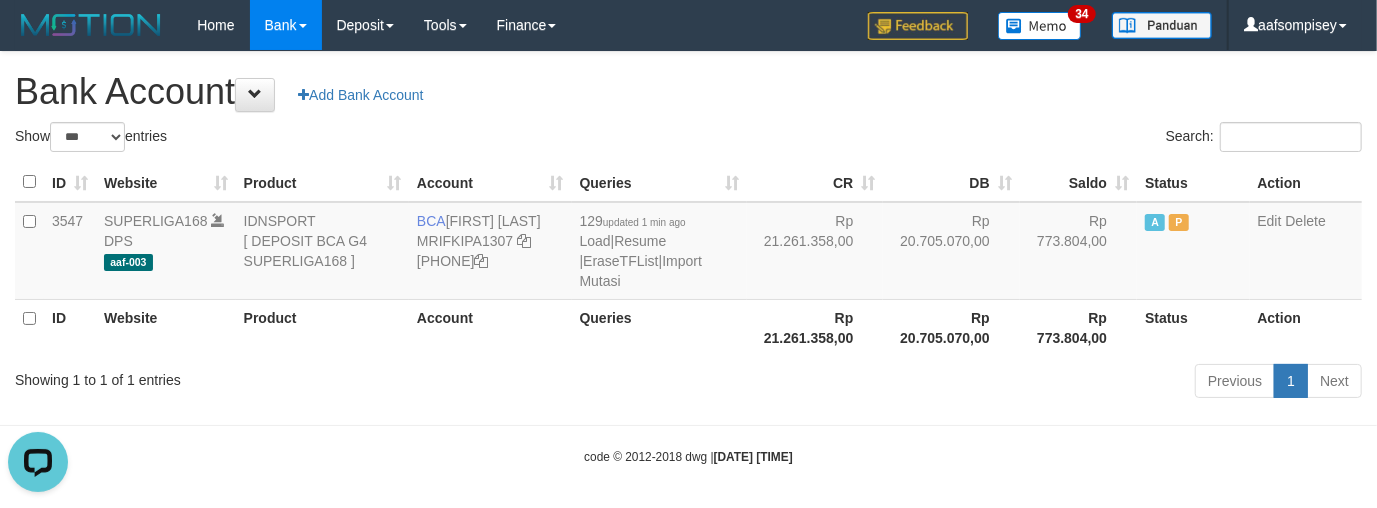 click on "Previous 1 Next" at bounding box center (975, 383) 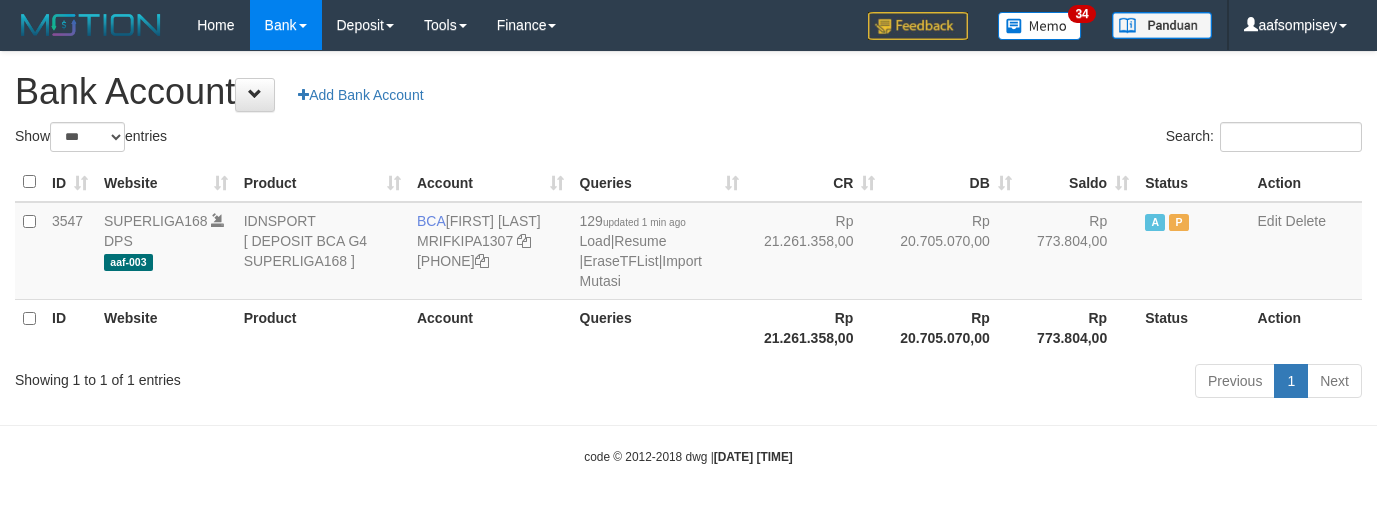 scroll, scrollTop: 0, scrollLeft: 0, axis: both 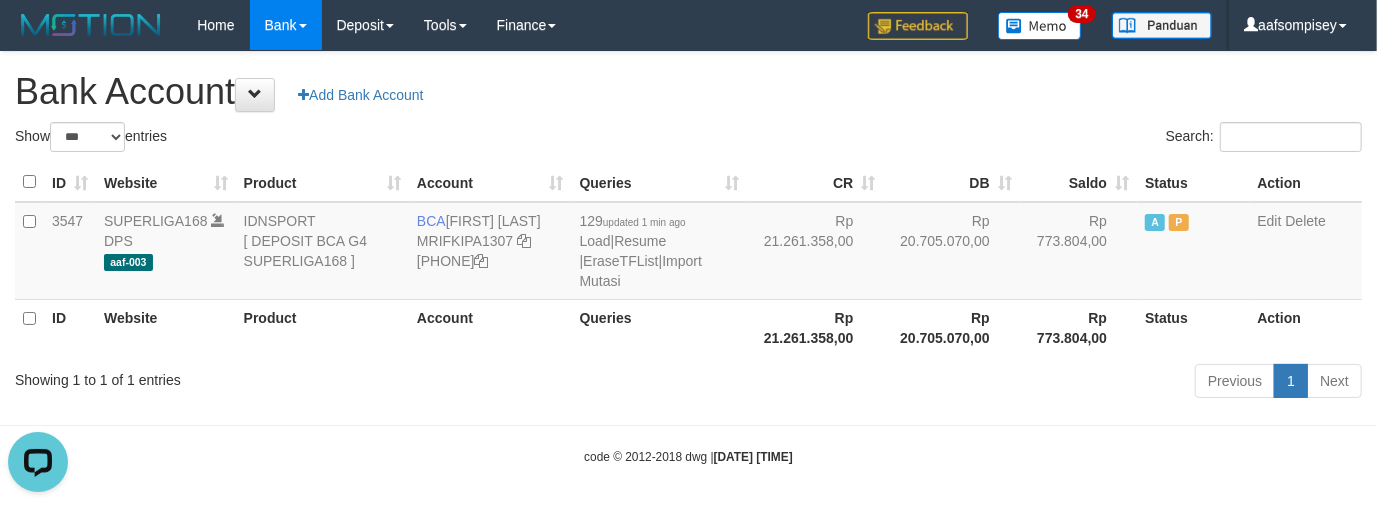 click on "Showing 1 to 1 of 1 entries" at bounding box center [287, 376] 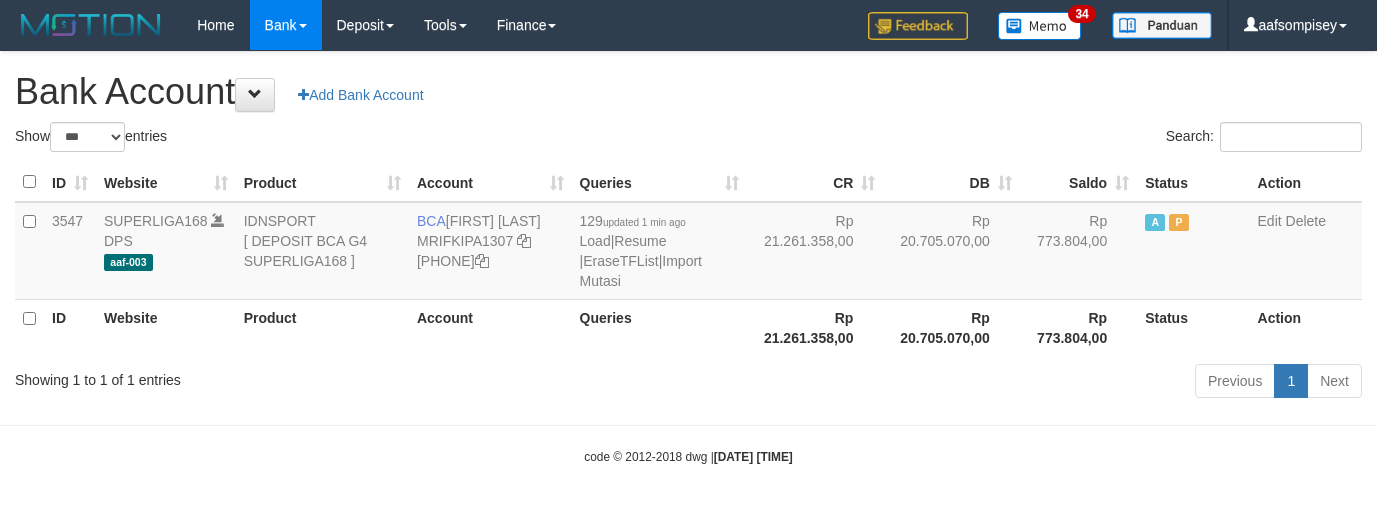 scroll, scrollTop: 0, scrollLeft: 0, axis: both 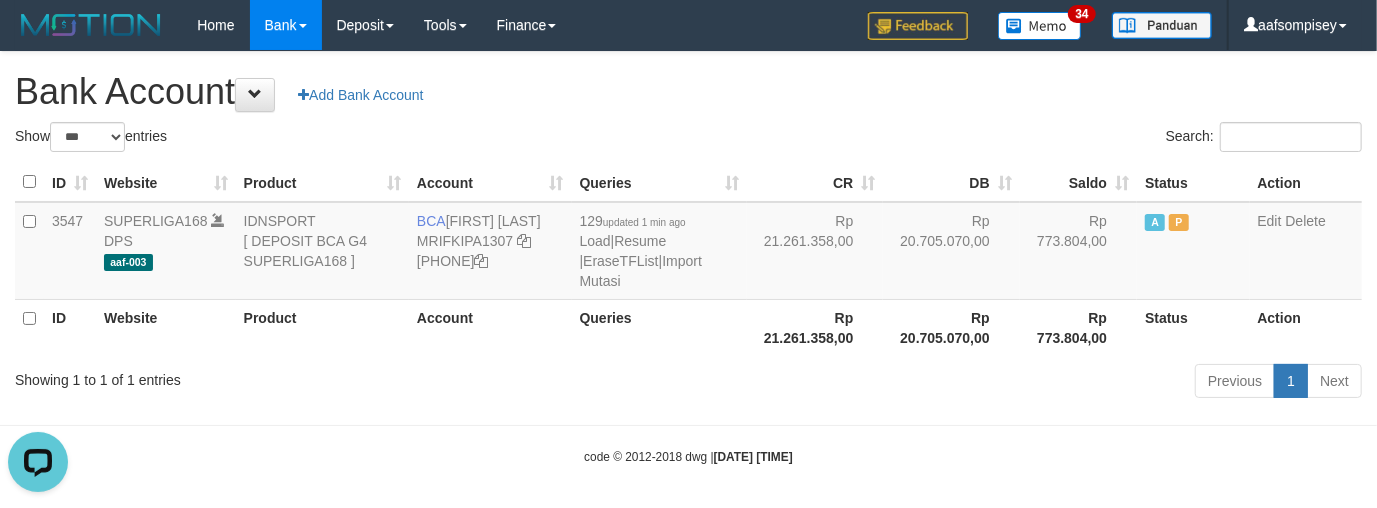click on "Showing 1 to 1 of 1 entries" at bounding box center (287, 376) 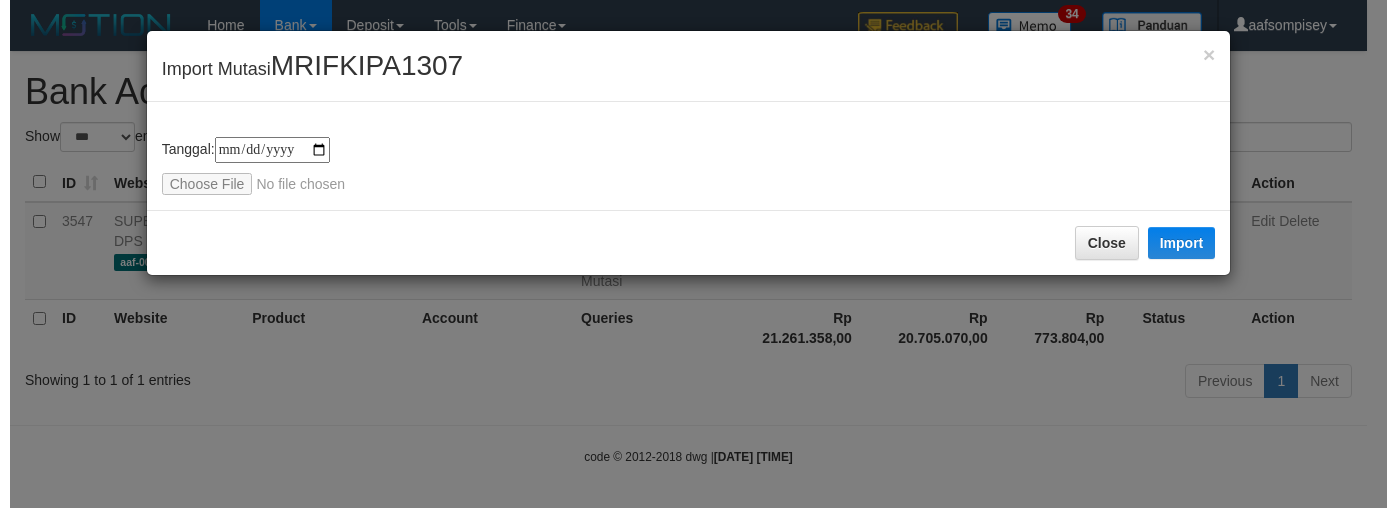 scroll, scrollTop: 0, scrollLeft: 0, axis: both 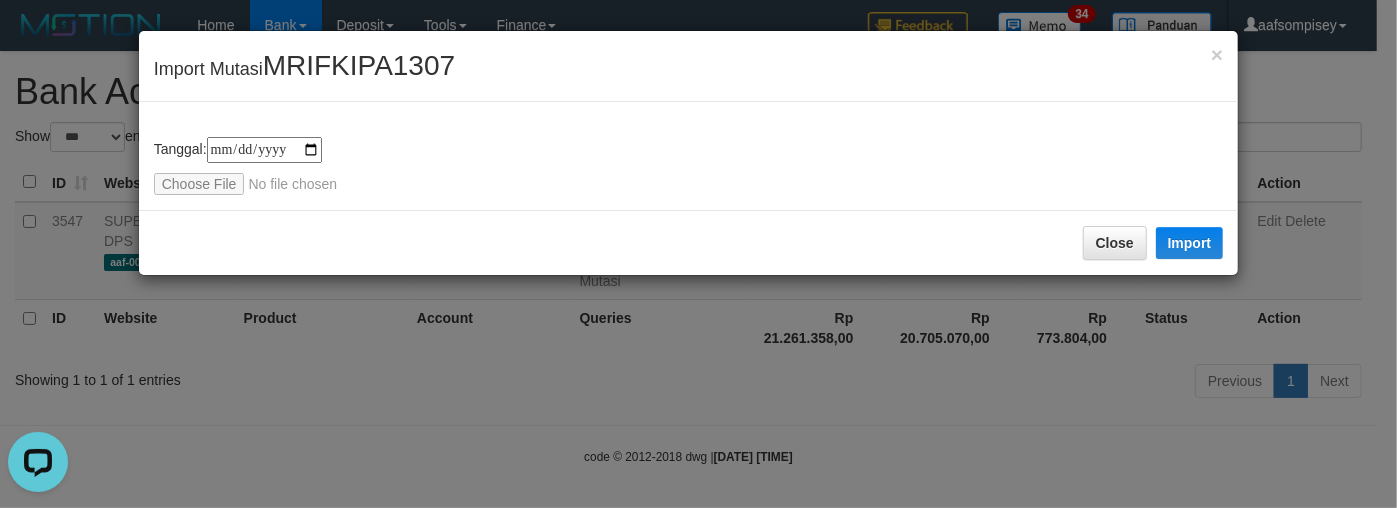 type on "**********" 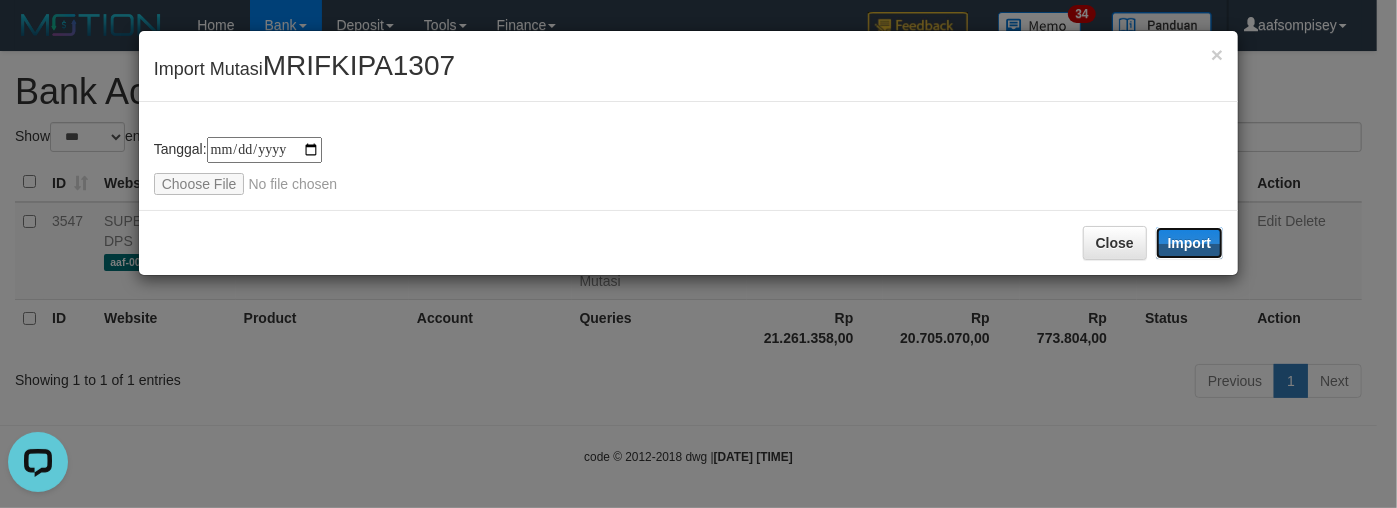 drag, startPoint x: 1181, startPoint y: 232, endPoint x: 642, endPoint y: 0, distance: 586.80914 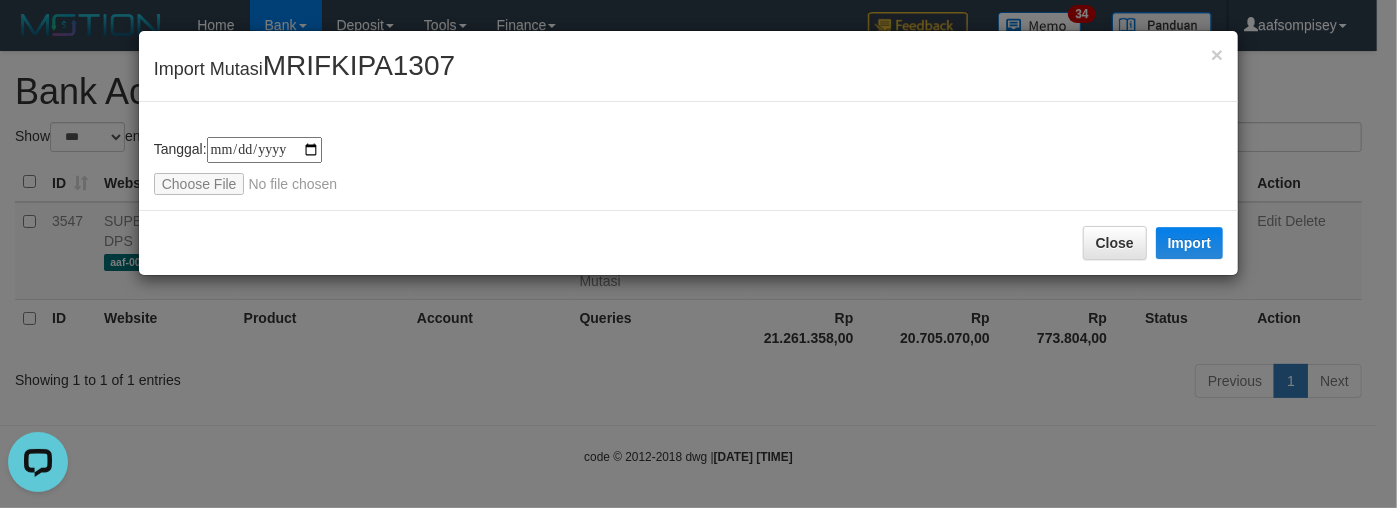 click on "Close" at bounding box center [1115, 243] 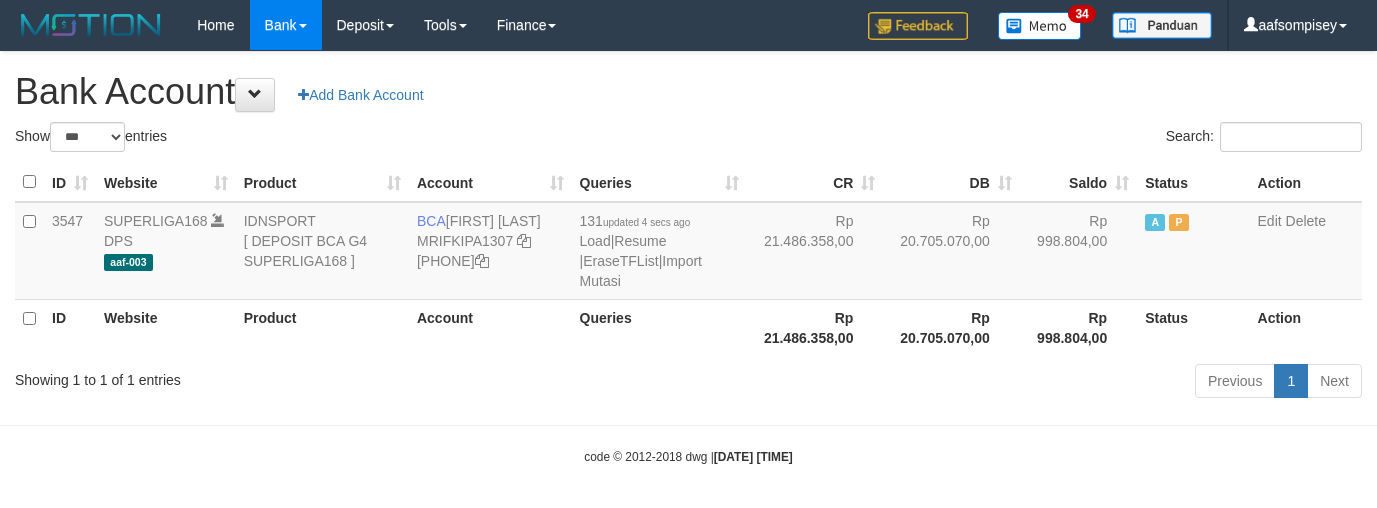 scroll, scrollTop: 0, scrollLeft: 0, axis: both 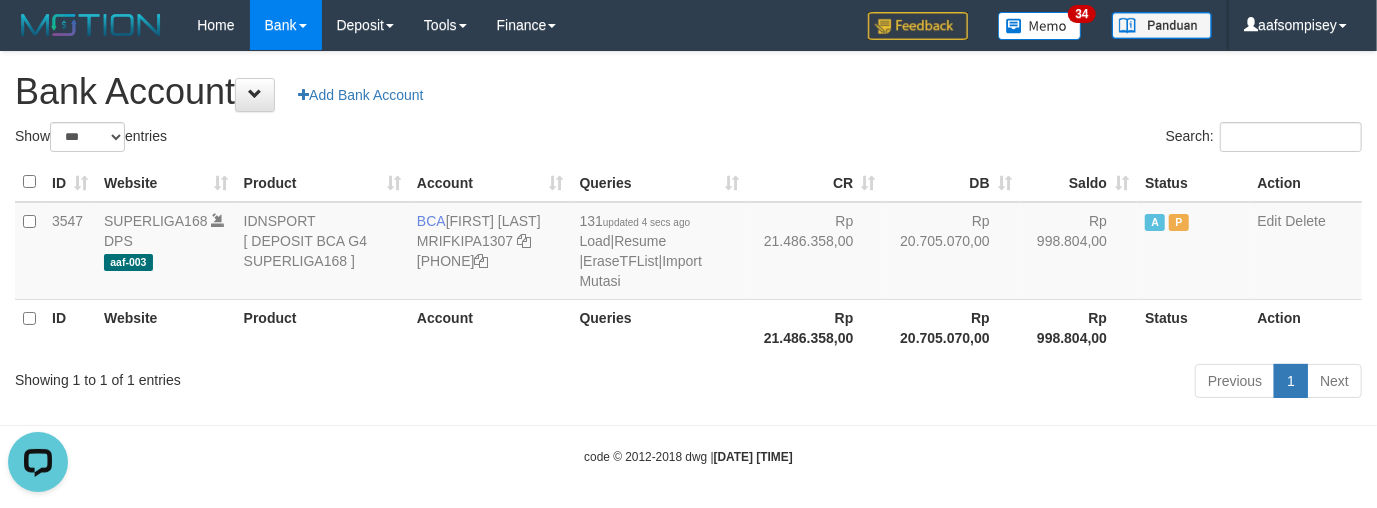 drag, startPoint x: 576, startPoint y: 372, endPoint x: 642, endPoint y: 390, distance: 68.41052 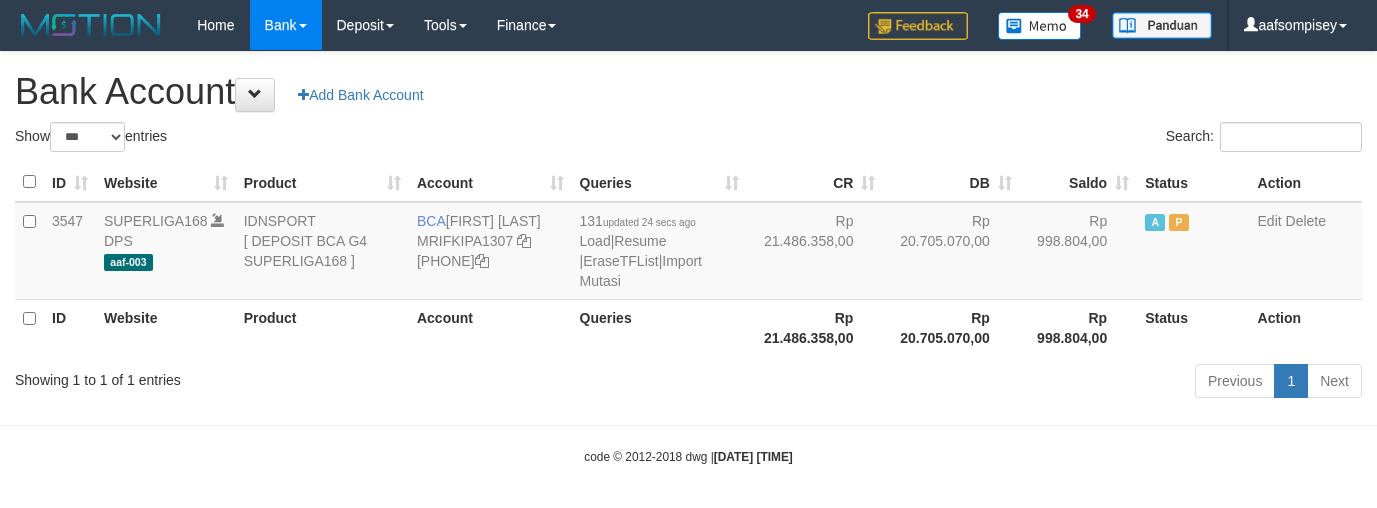 scroll, scrollTop: 0, scrollLeft: 0, axis: both 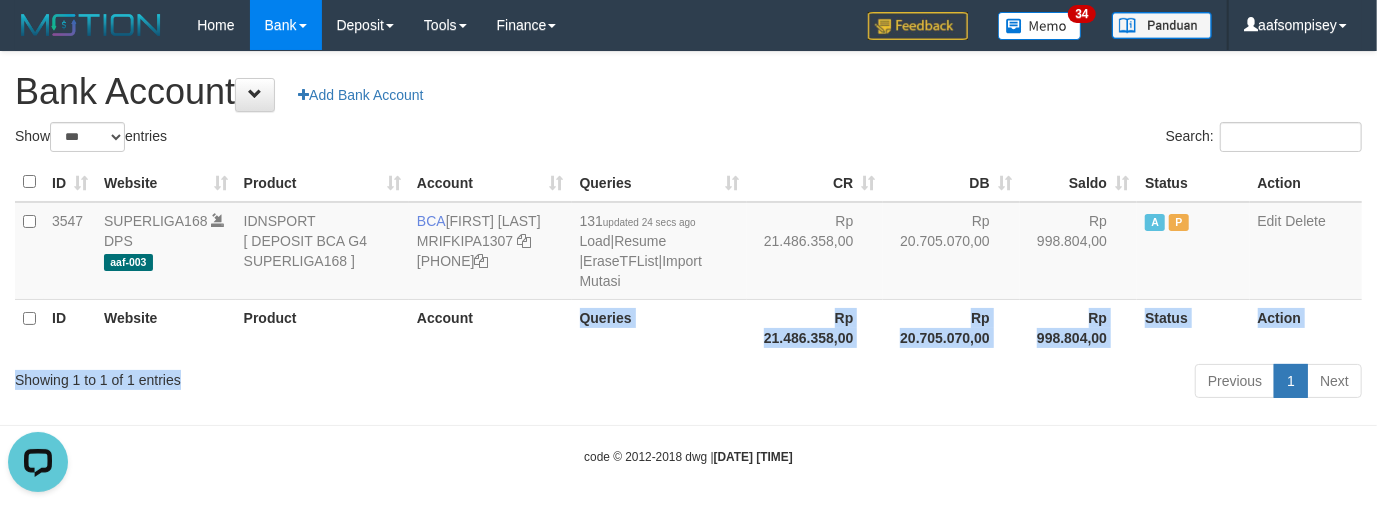 drag, startPoint x: 520, startPoint y: 373, endPoint x: 576, endPoint y: 392, distance: 59.135437 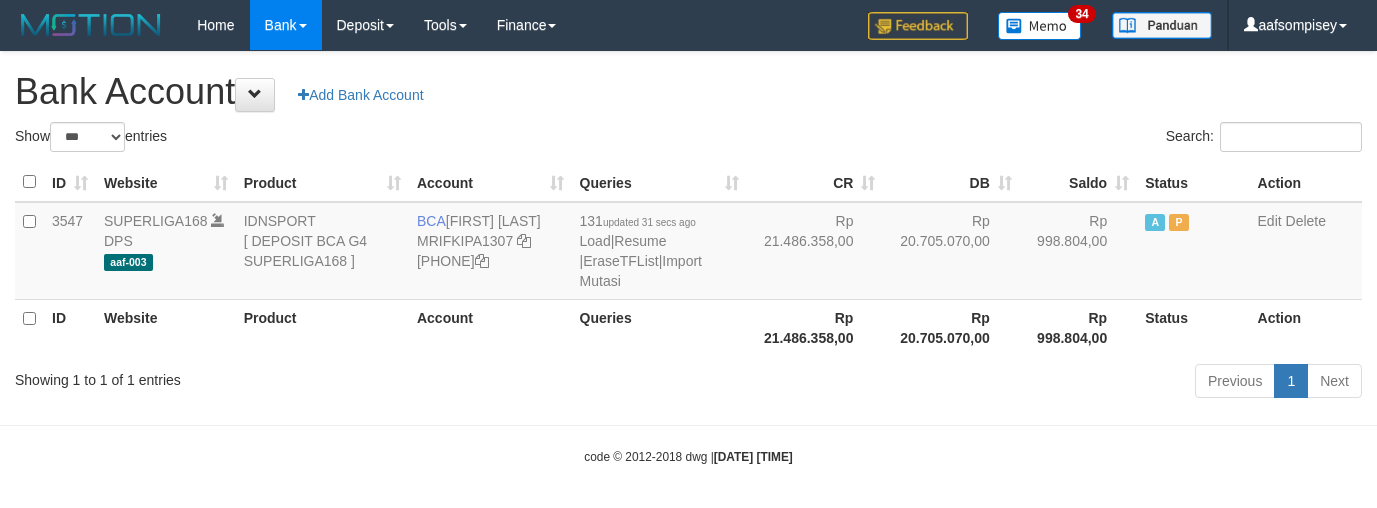 scroll, scrollTop: 0, scrollLeft: 0, axis: both 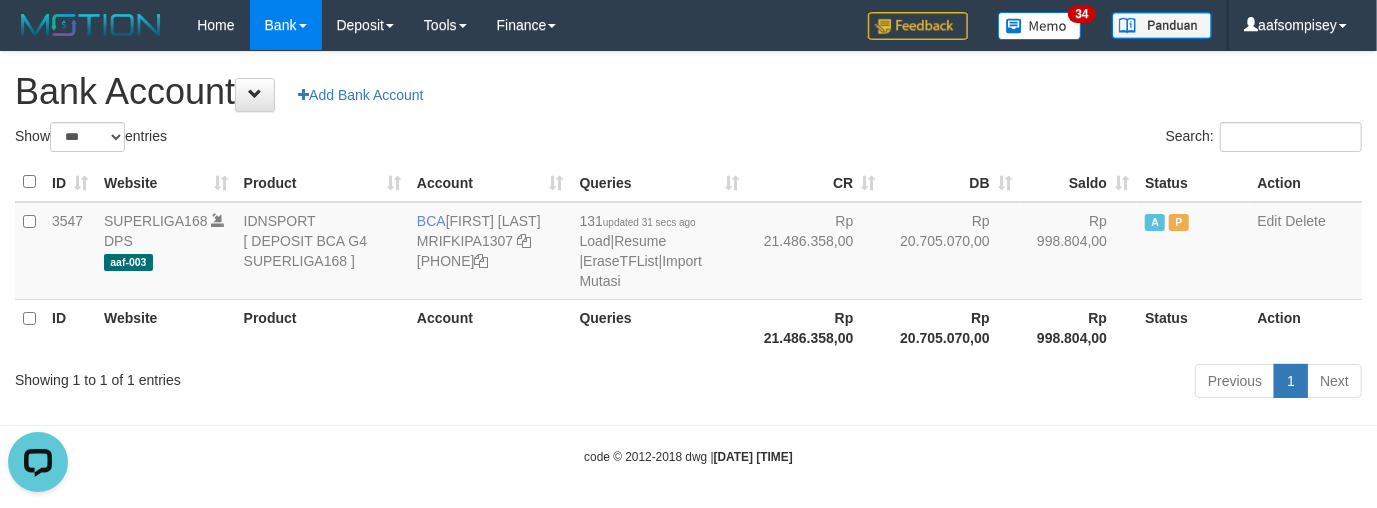 click on "Show  ** ** ** *** ***  entries" at bounding box center [344, 139] 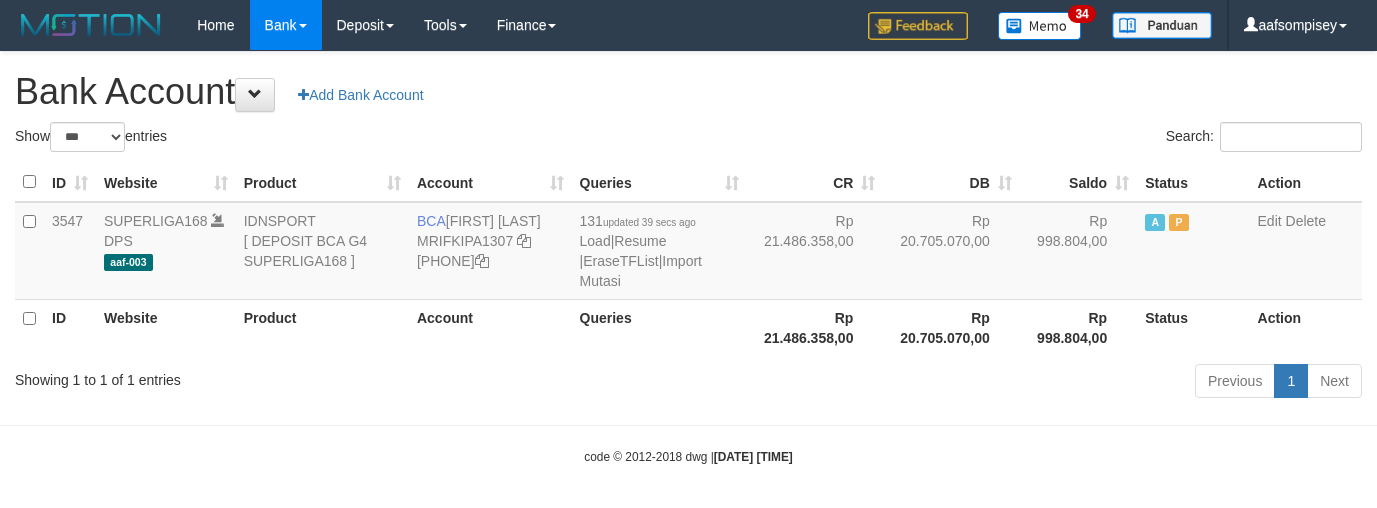 scroll, scrollTop: 0, scrollLeft: 0, axis: both 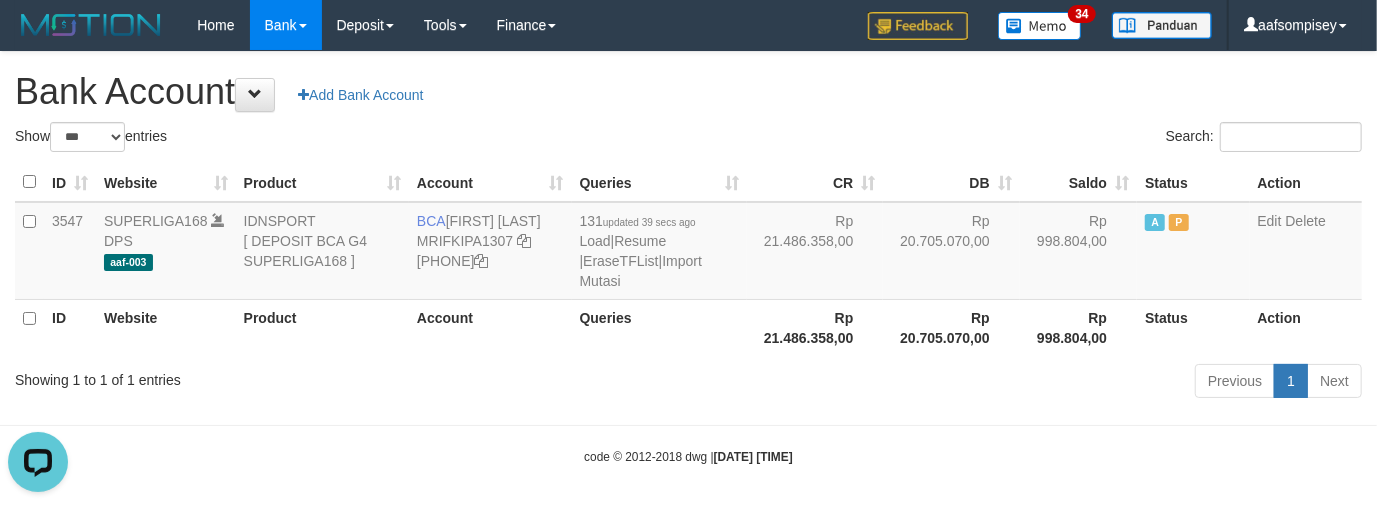 click on "Search:" at bounding box center [1033, 139] 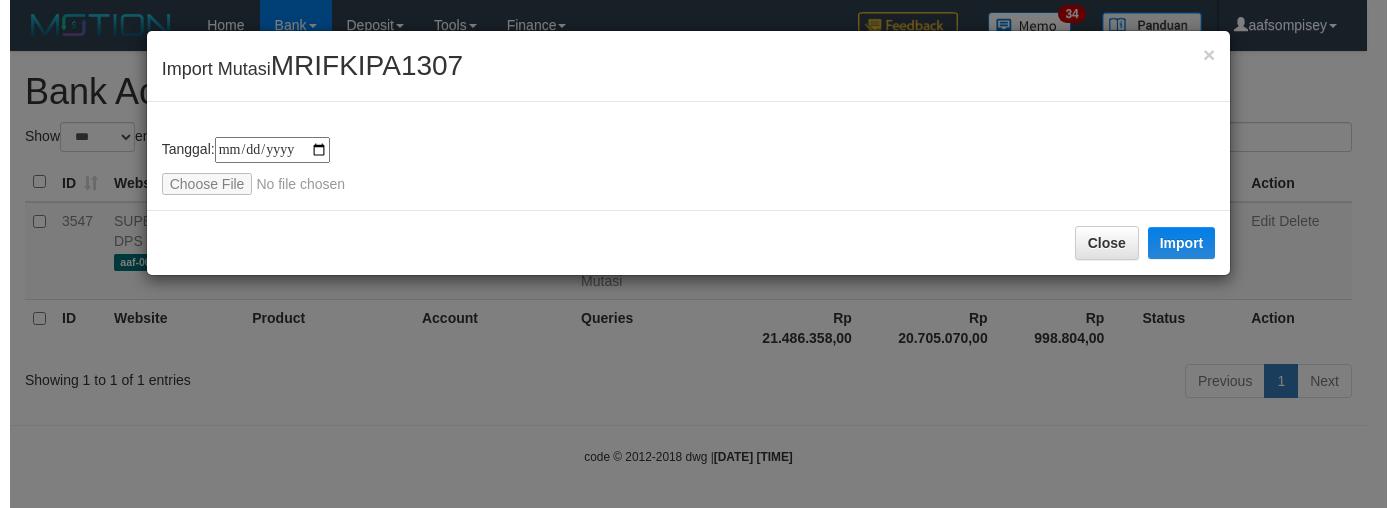 scroll, scrollTop: 0, scrollLeft: 0, axis: both 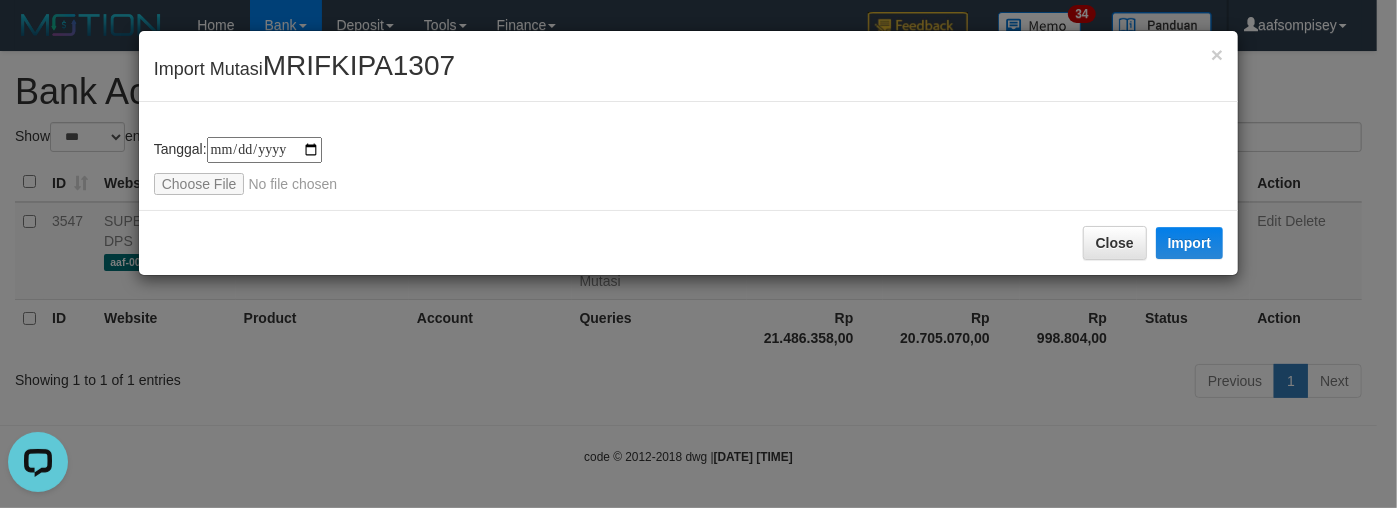 type on "**********" 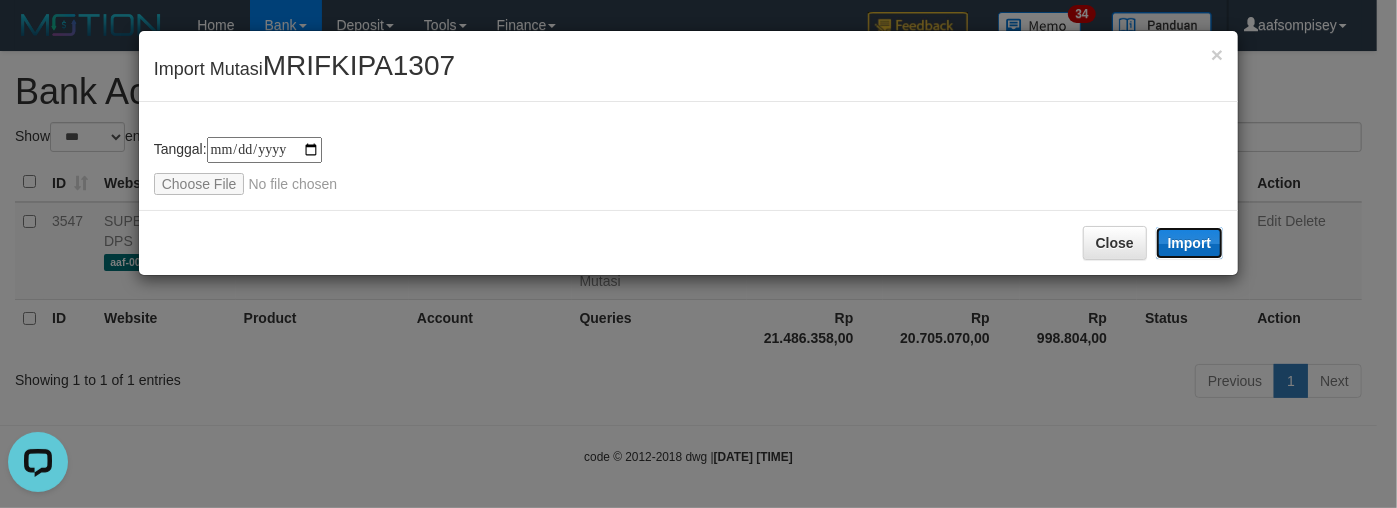 click on "Import" at bounding box center [1190, 243] 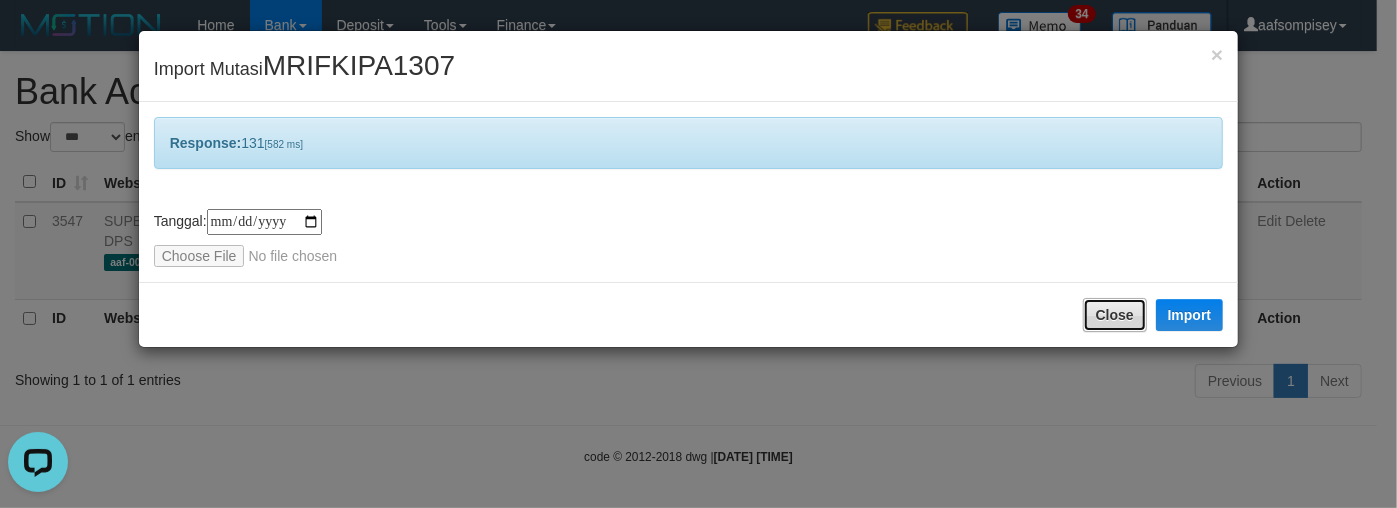 click on "Close" at bounding box center (1115, 315) 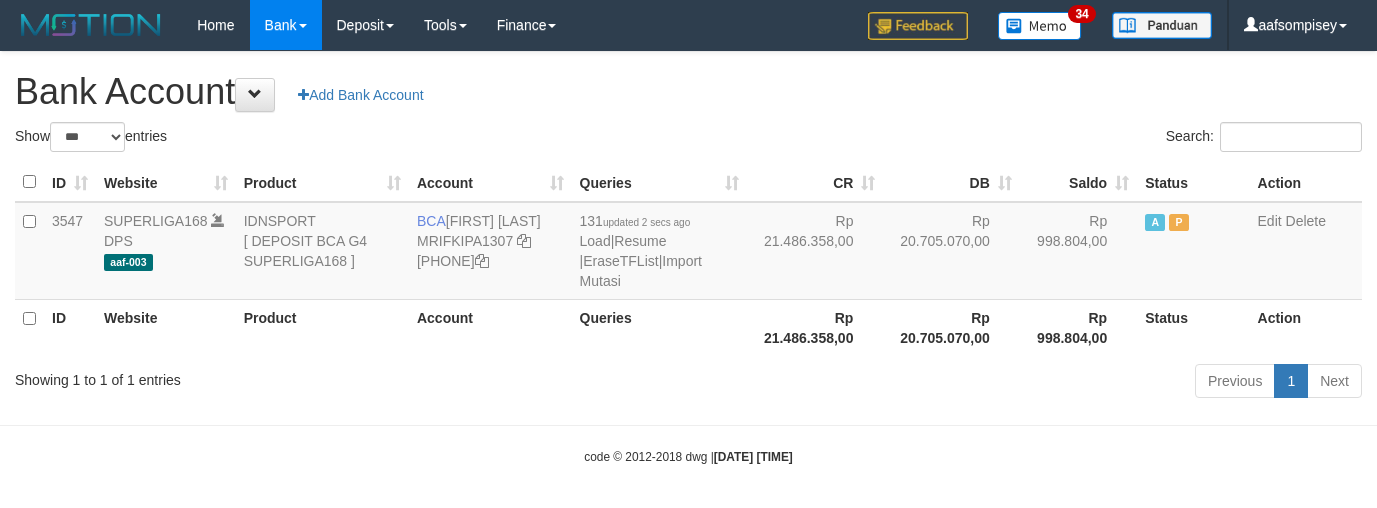 scroll, scrollTop: 0, scrollLeft: 0, axis: both 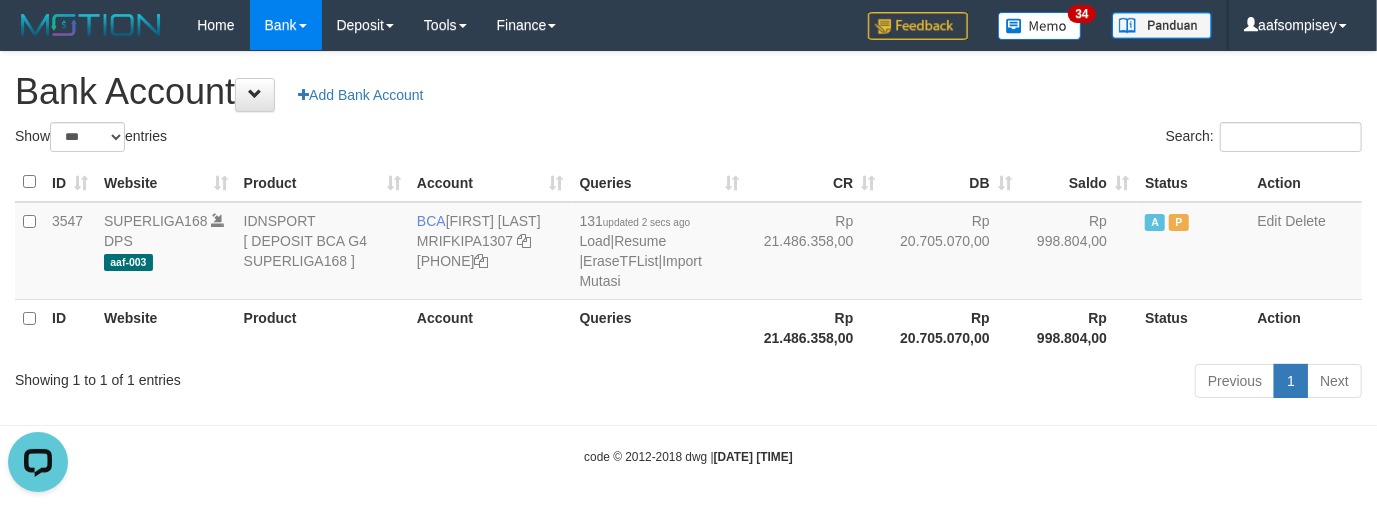click on "Search:" at bounding box center (1033, 139) 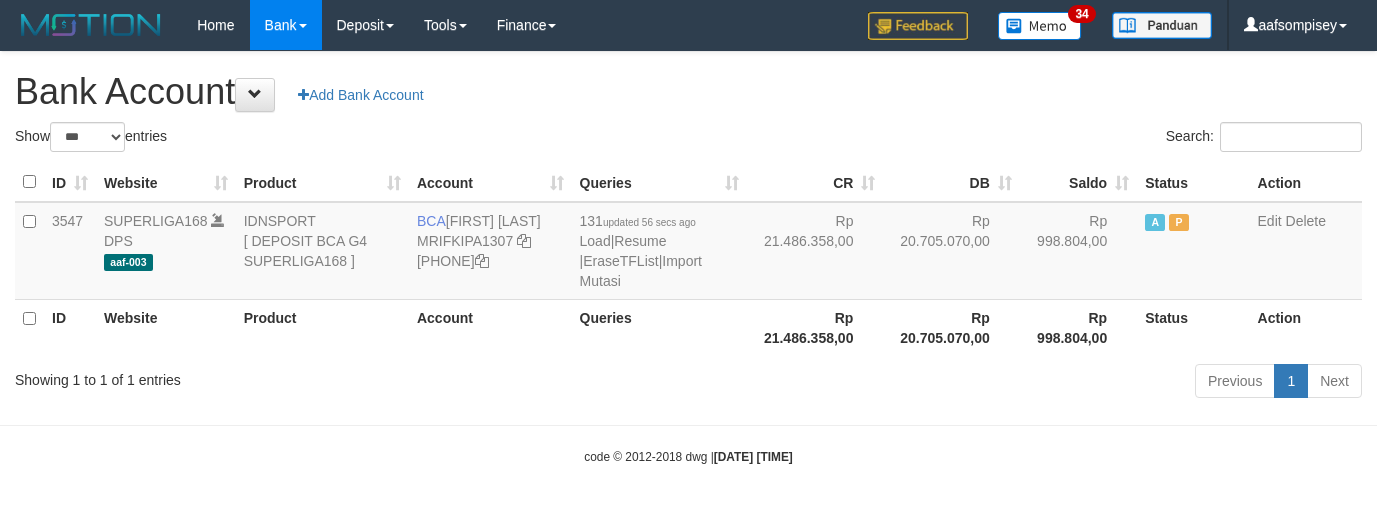 scroll, scrollTop: 0, scrollLeft: 0, axis: both 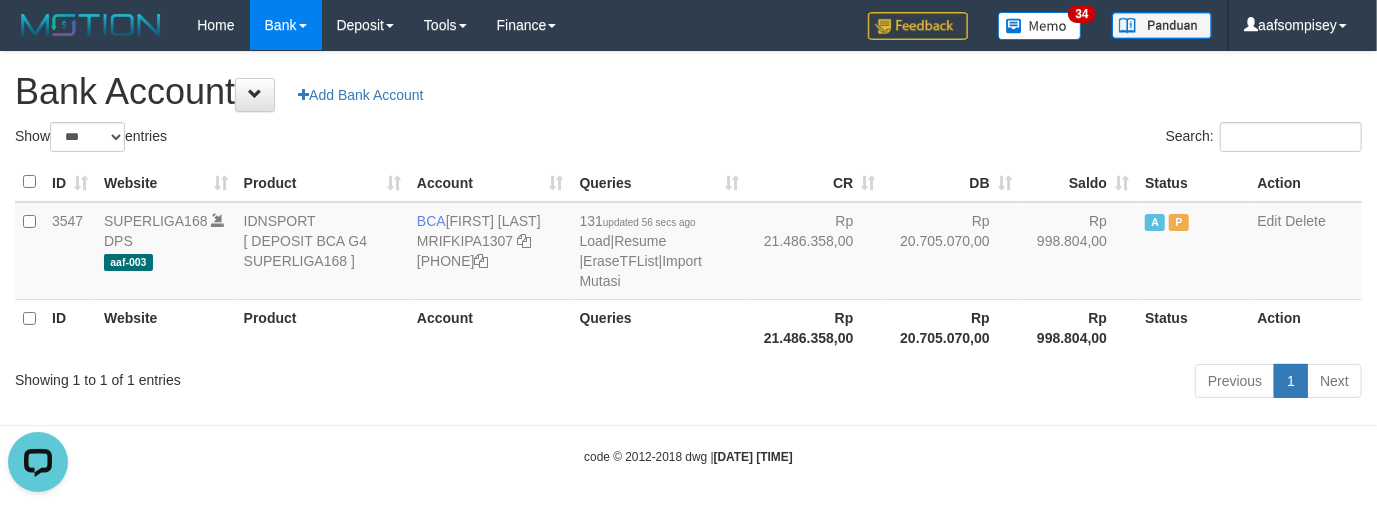 drag, startPoint x: 701, startPoint y: 180, endPoint x: 734, endPoint y: 200, distance: 38.587563 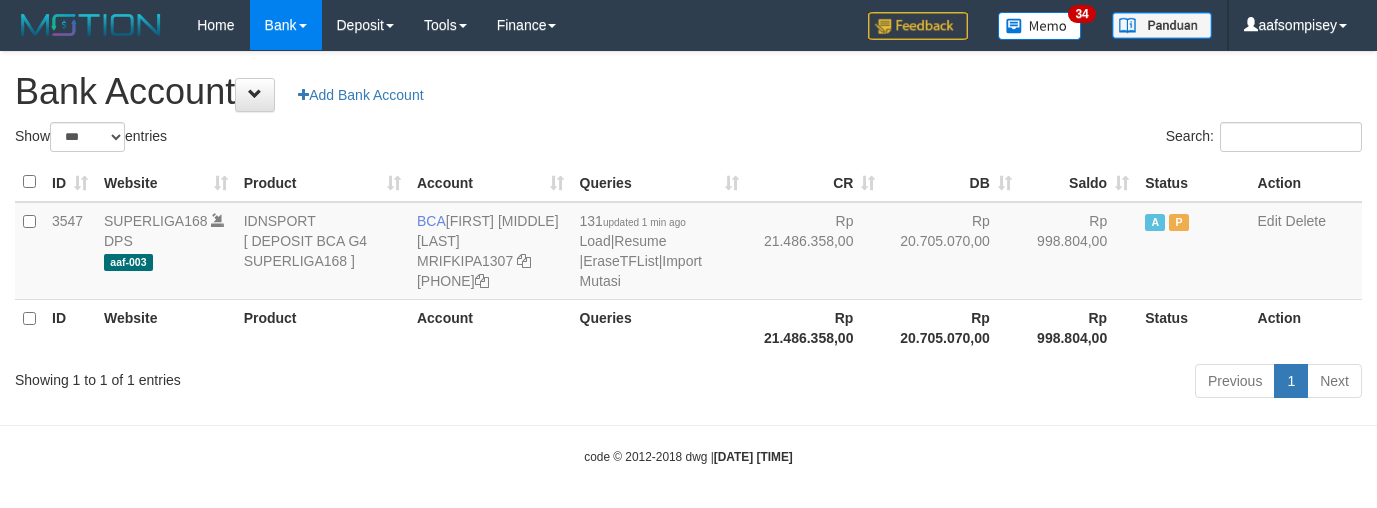 scroll, scrollTop: 0, scrollLeft: 0, axis: both 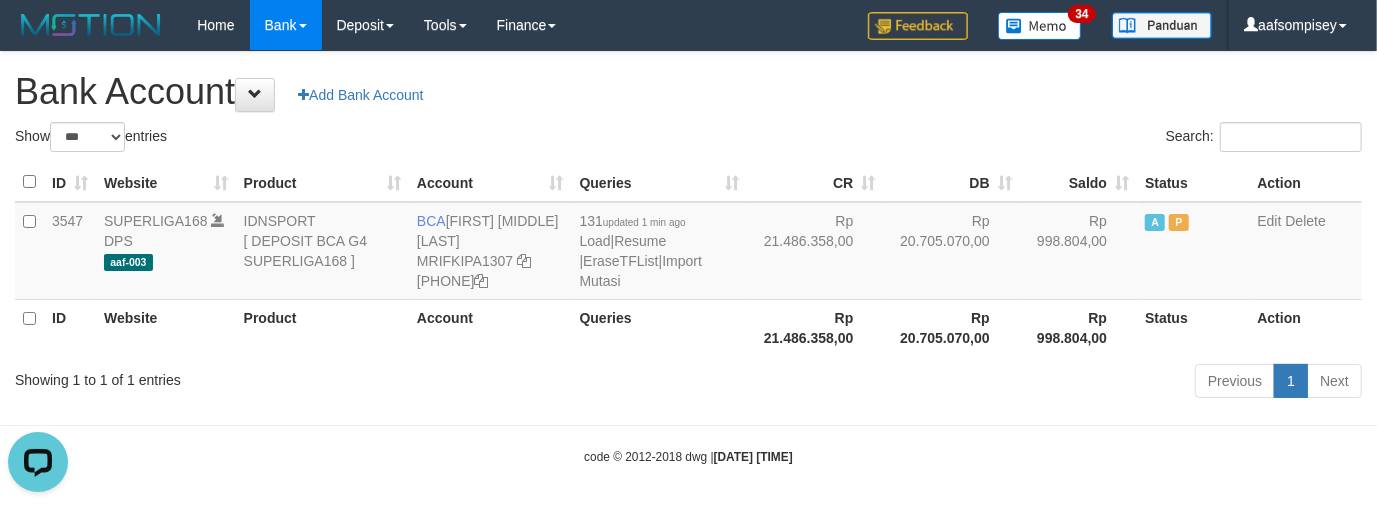 click on "Previous 1 Next" at bounding box center [975, 383] 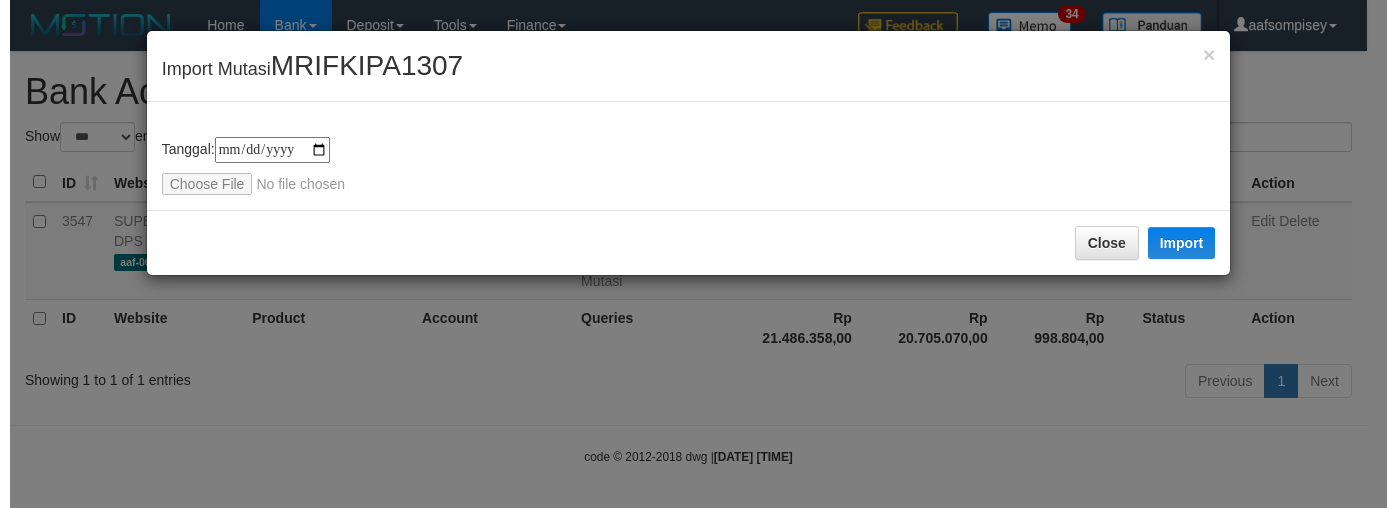 scroll, scrollTop: 0, scrollLeft: 0, axis: both 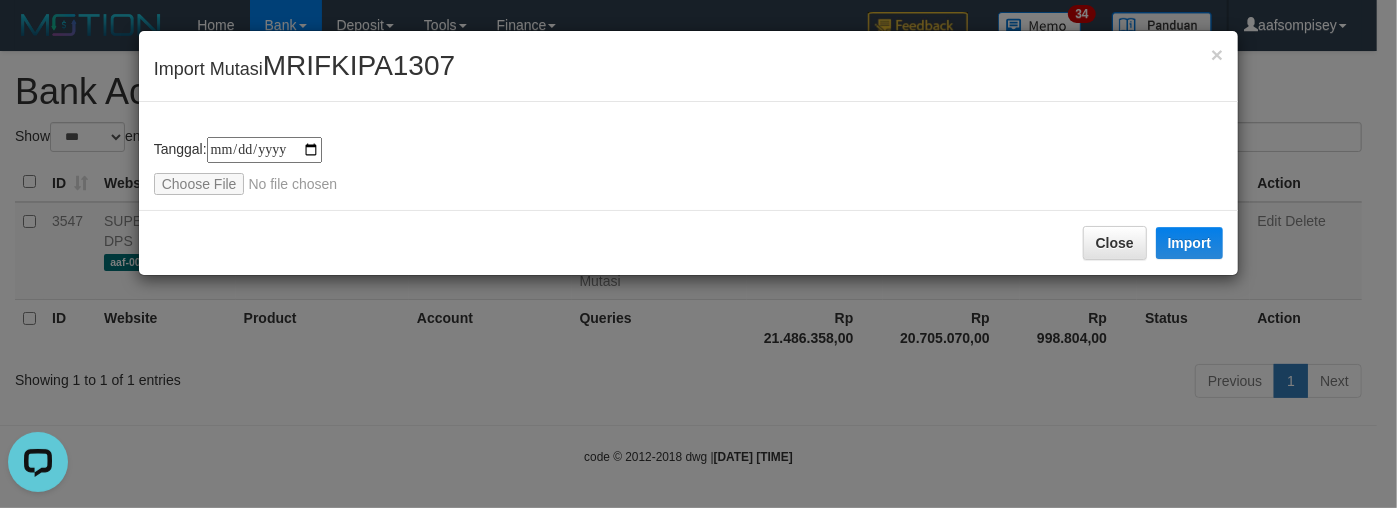 type on "**********" 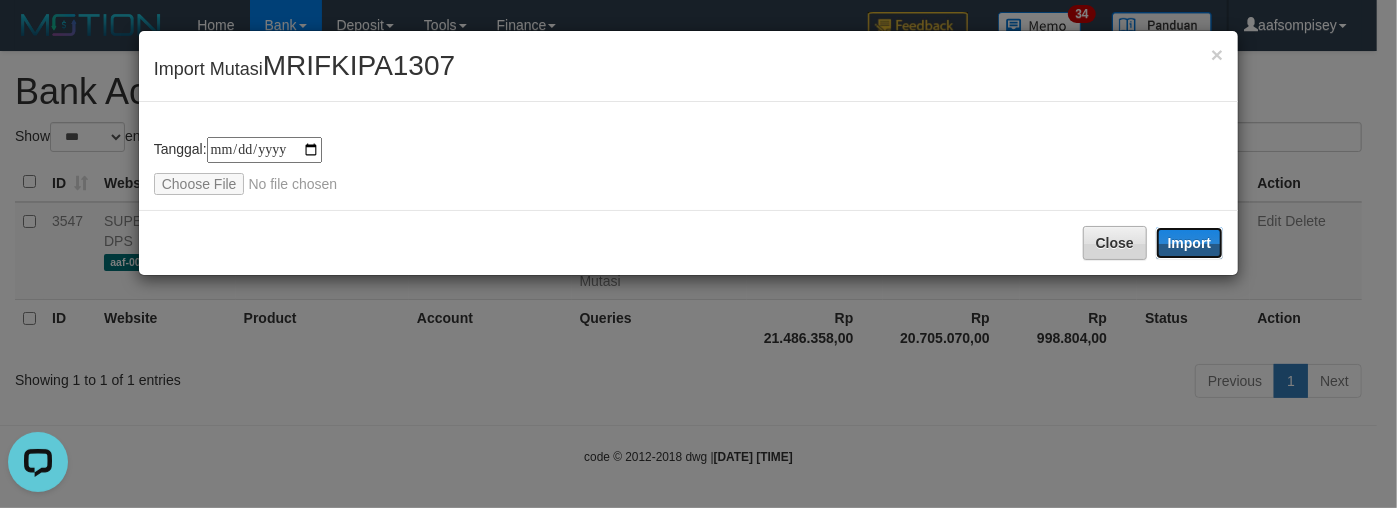 drag, startPoint x: 1172, startPoint y: 232, endPoint x: 1137, endPoint y: 330, distance: 104.062485 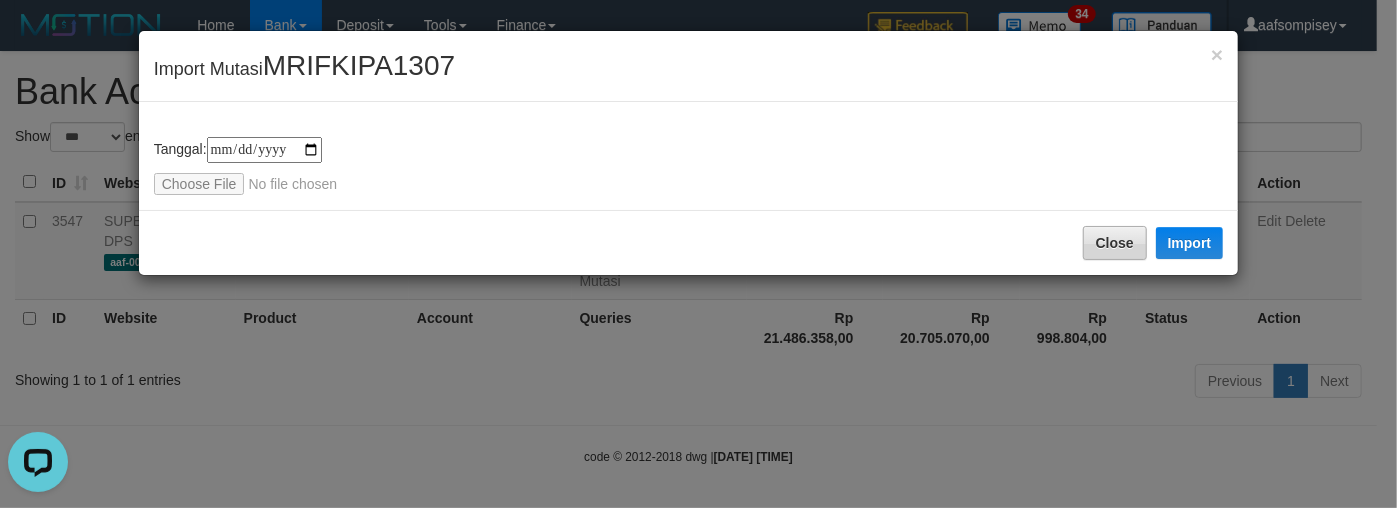 click on "Close
Import" at bounding box center [689, 242] 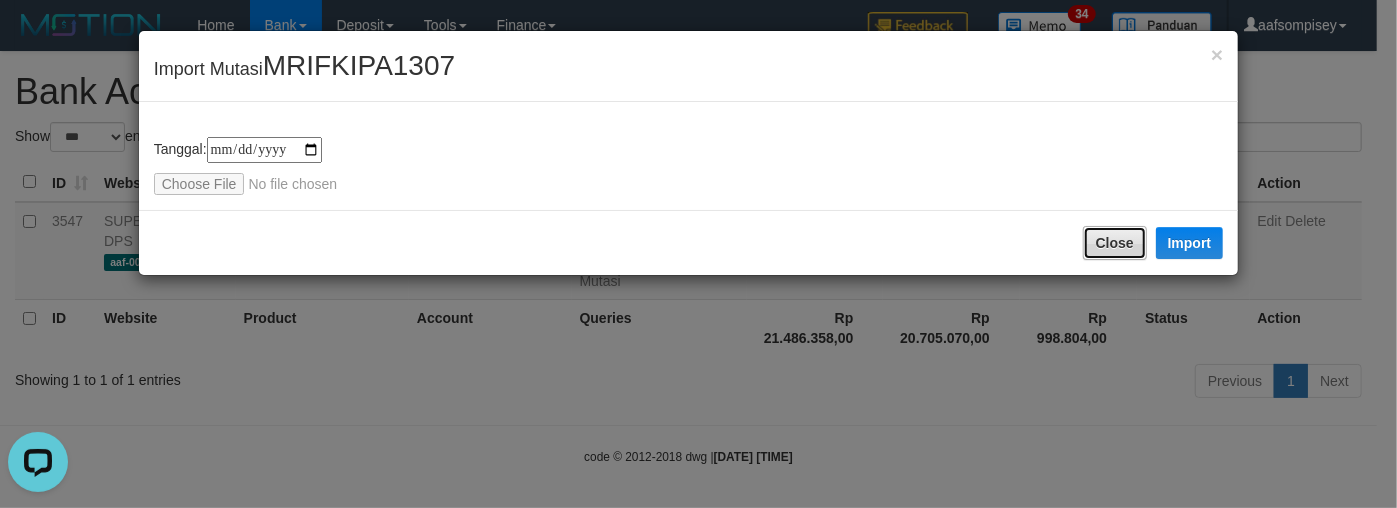 type 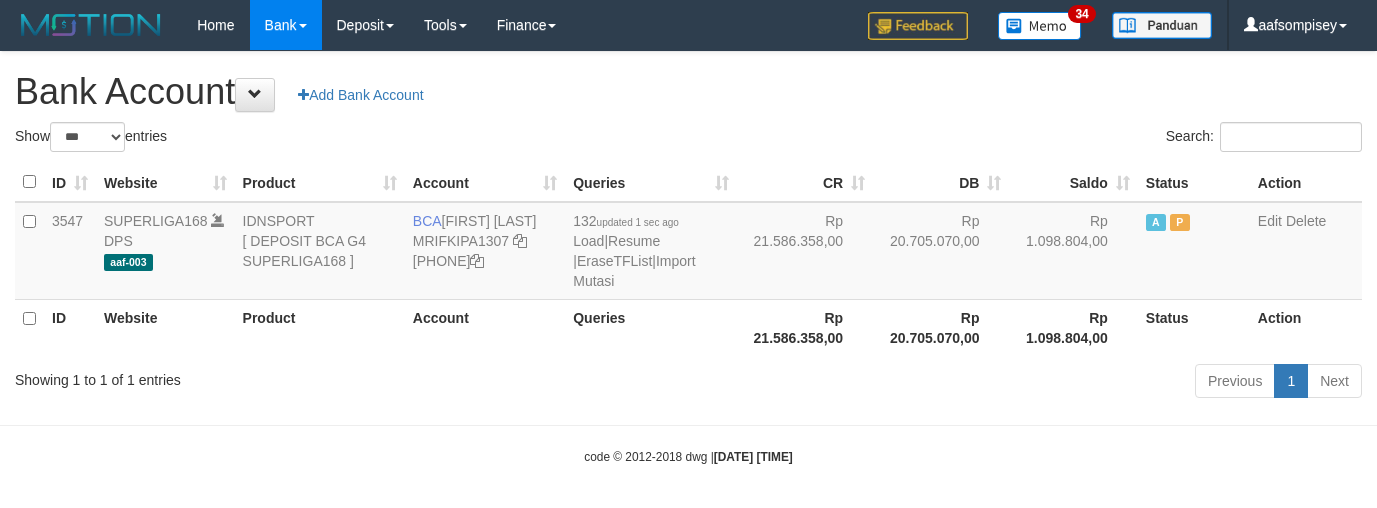 scroll, scrollTop: 0, scrollLeft: 0, axis: both 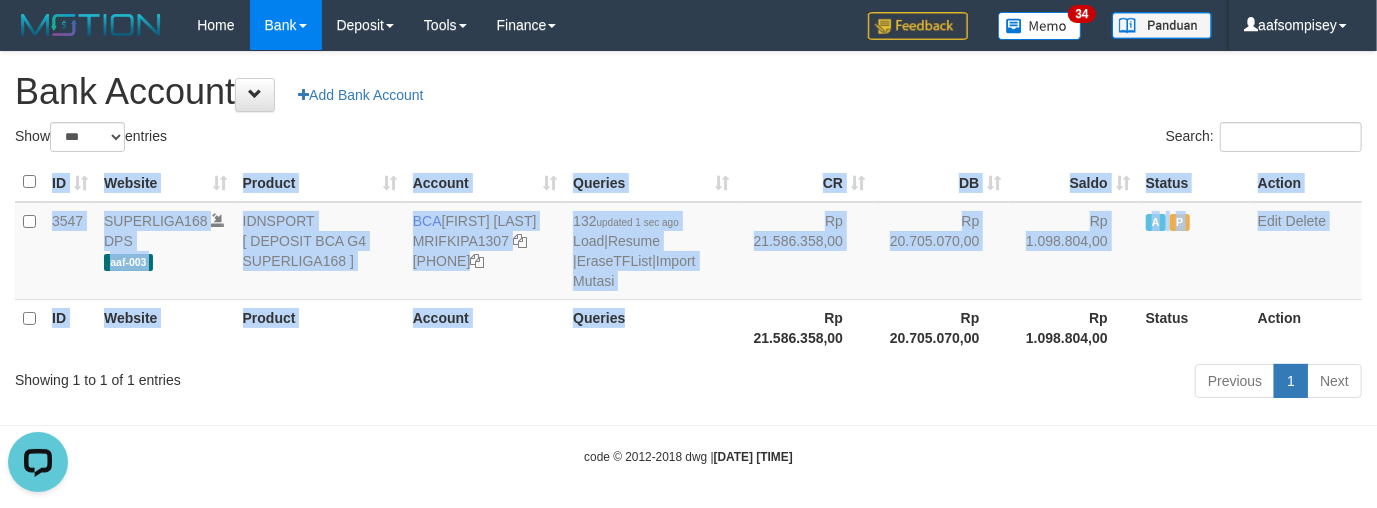 drag, startPoint x: 700, startPoint y: 356, endPoint x: 728, endPoint y: 374, distance: 33.286633 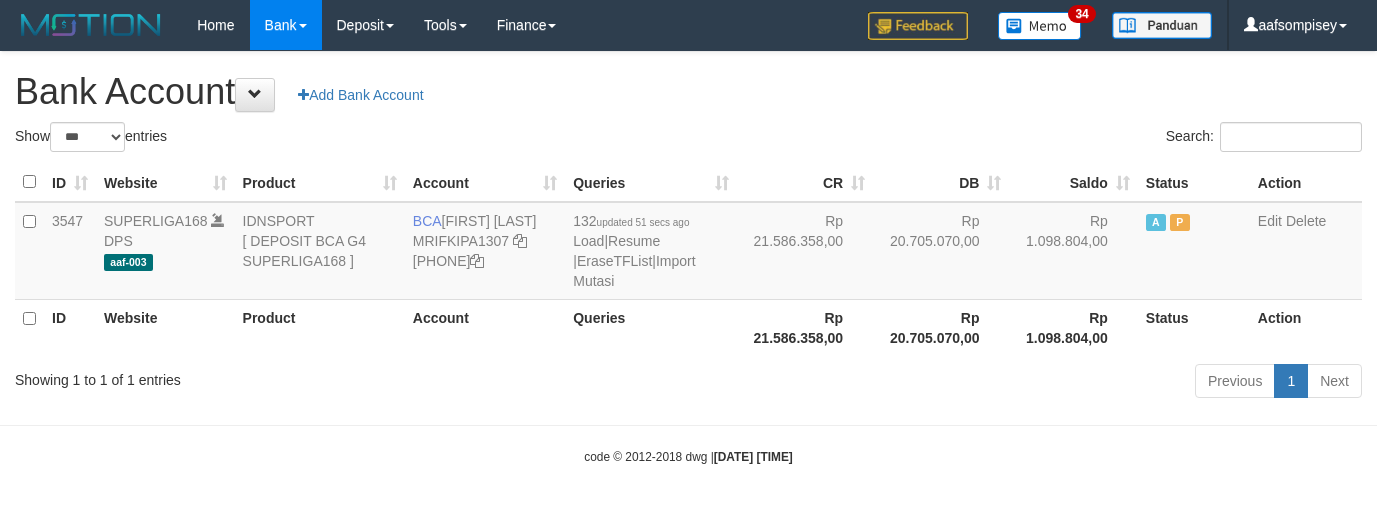 scroll, scrollTop: 0, scrollLeft: 0, axis: both 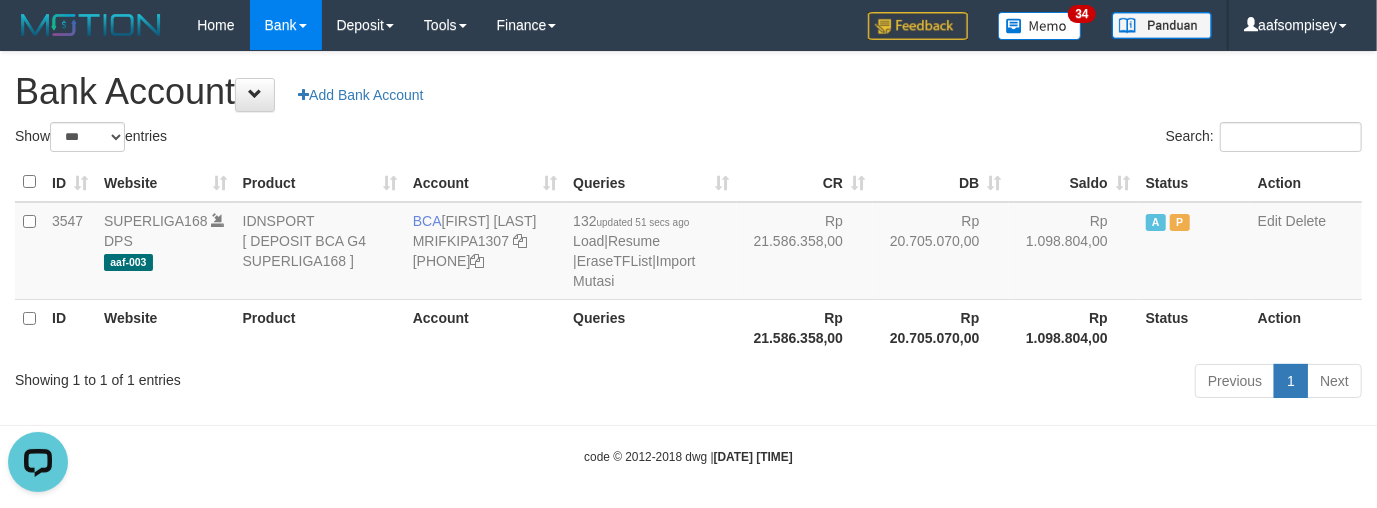 click on "Queries" at bounding box center (651, 327) 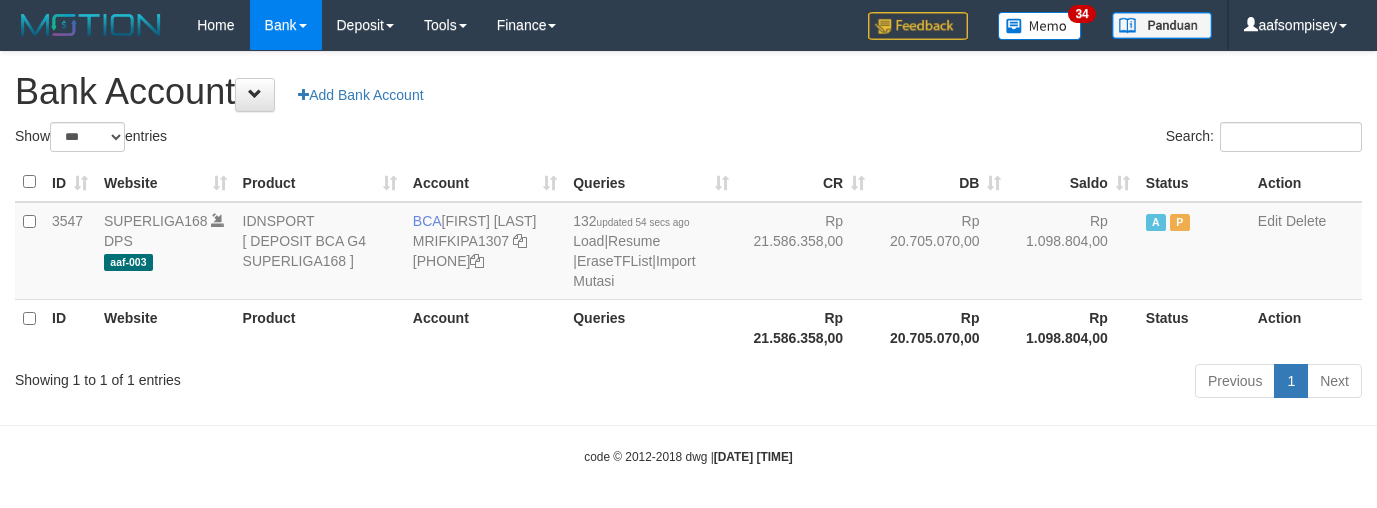 scroll, scrollTop: 0, scrollLeft: 0, axis: both 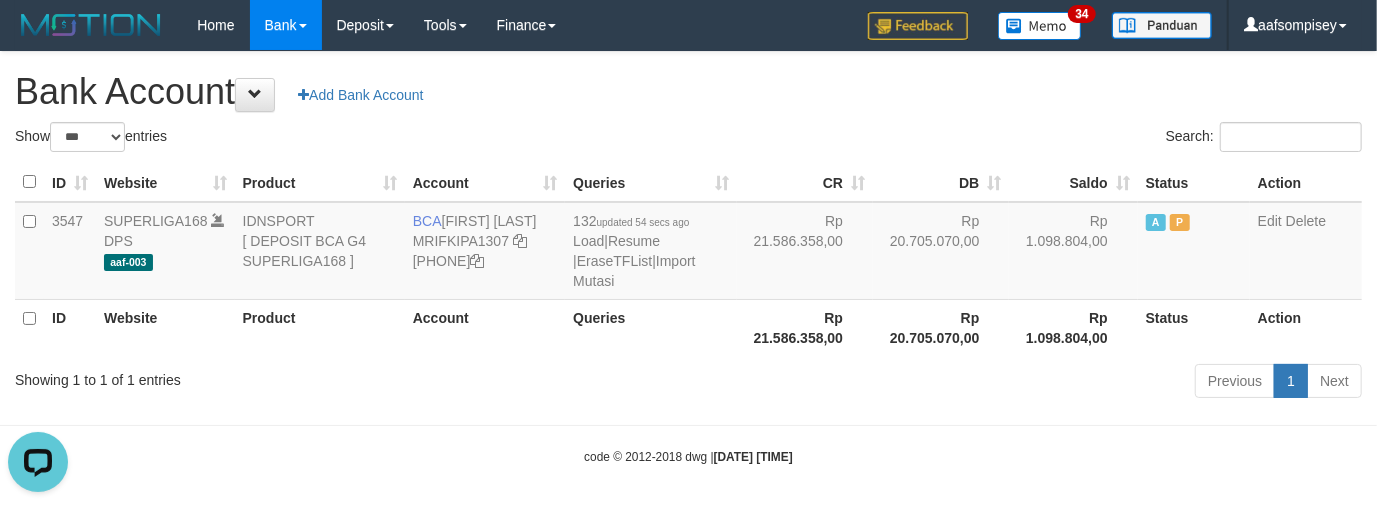 click on "Queries" at bounding box center (651, 327) 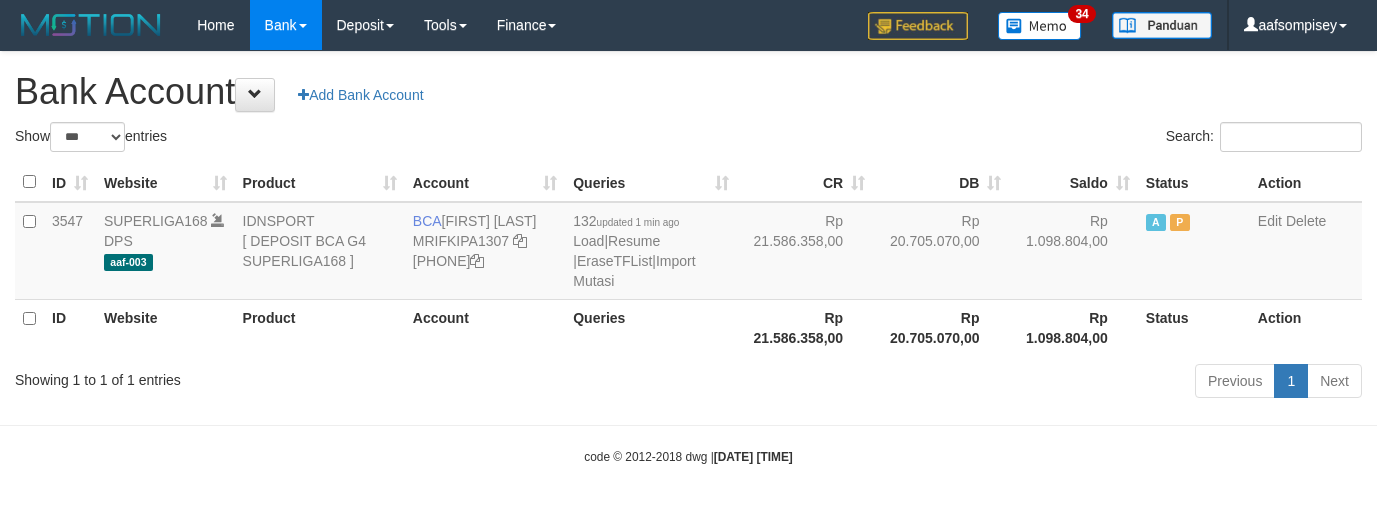 scroll, scrollTop: 0, scrollLeft: 0, axis: both 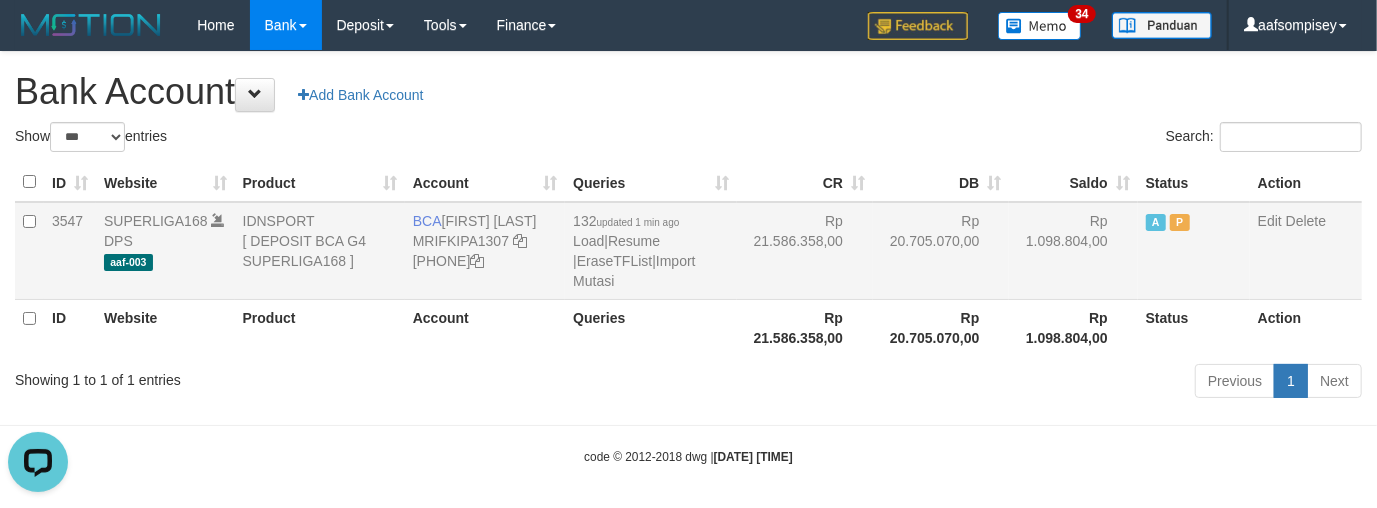 click on "132  updated 1 min ago
Load
|
Resume
|
EraseTFList
|
Import Mutasi" at bounding box center (651, 251) 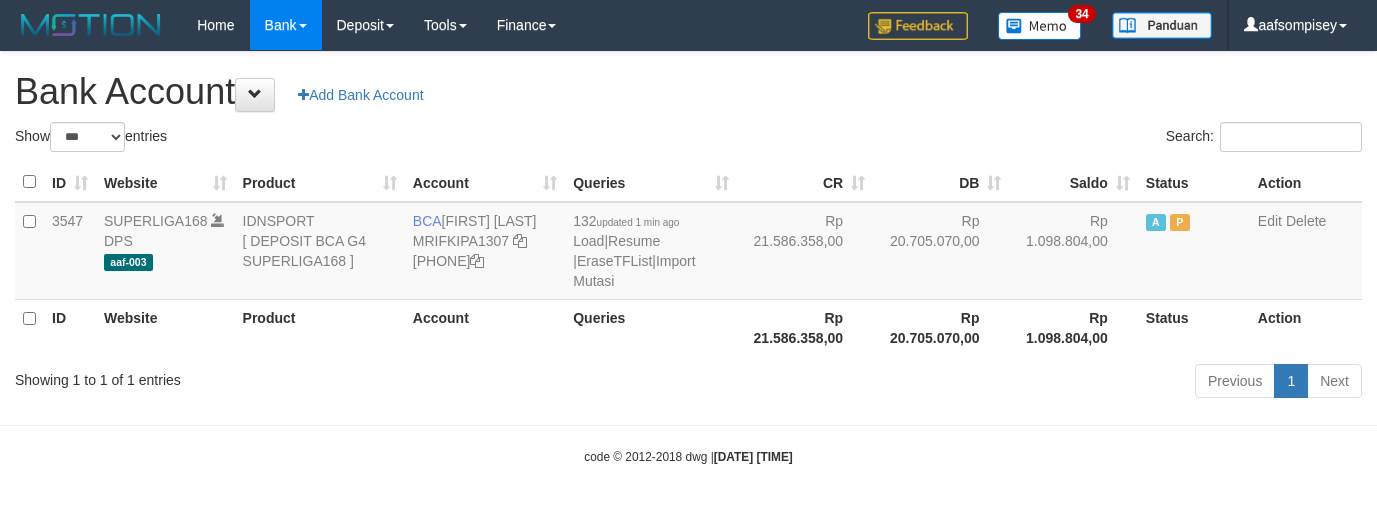 scroll, scrollTop: 0, scrollLeft: 0, axis: both 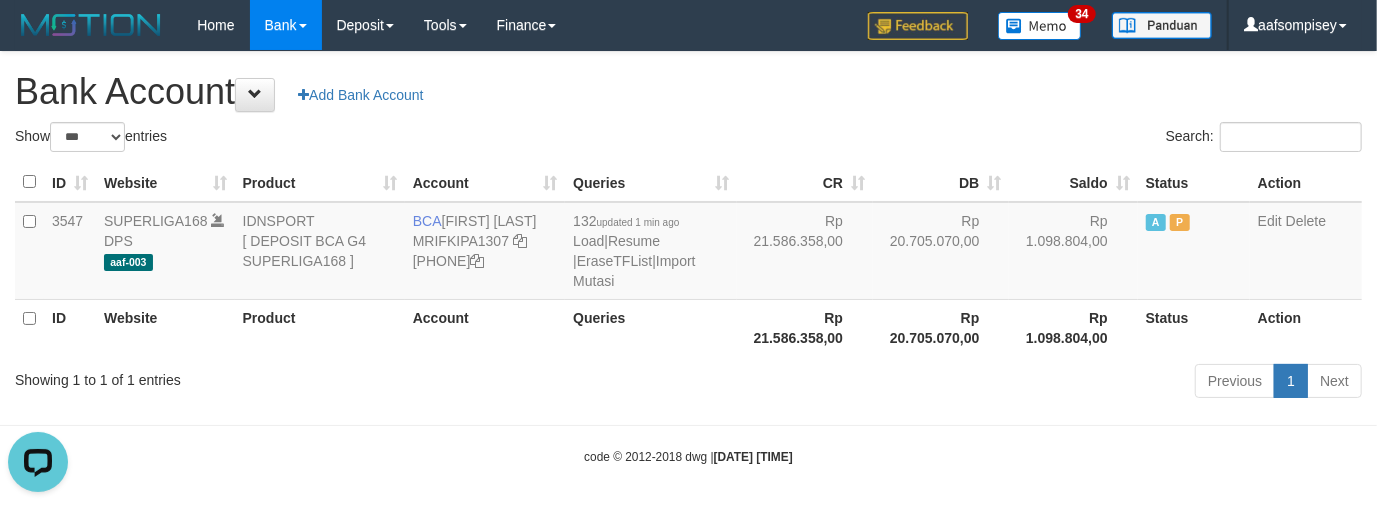 drag, startPoint x: 681, startPoint y: 361, endPoint x: 694, endPoint y: 362, distance: 13.038404 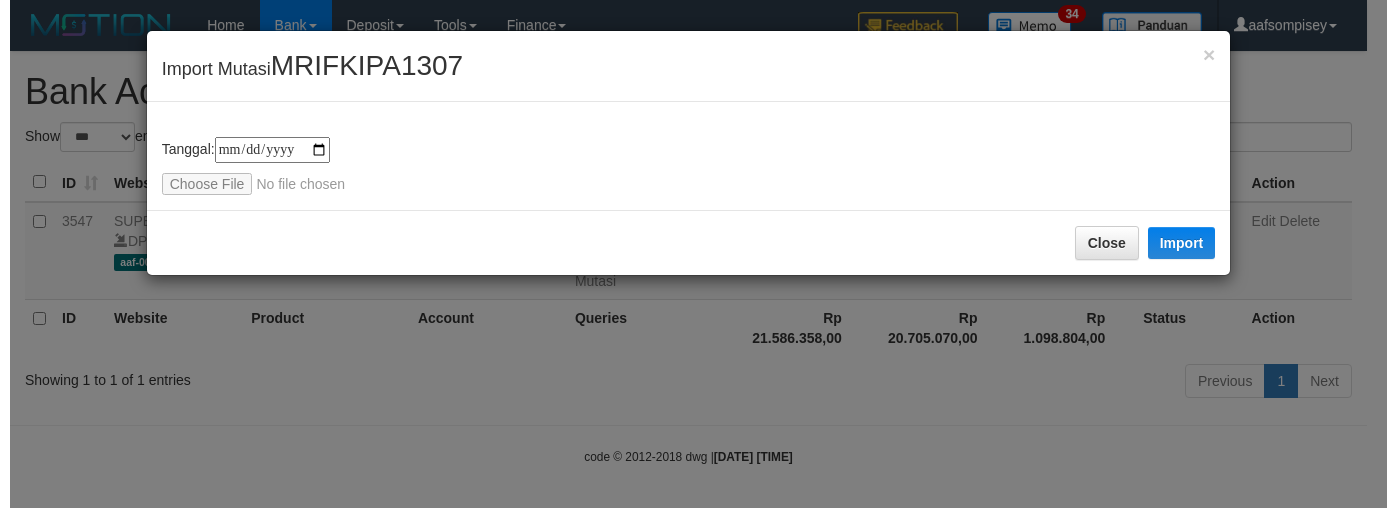 scroll, scrollTop: 0, scrollLeft: 0, axis: both 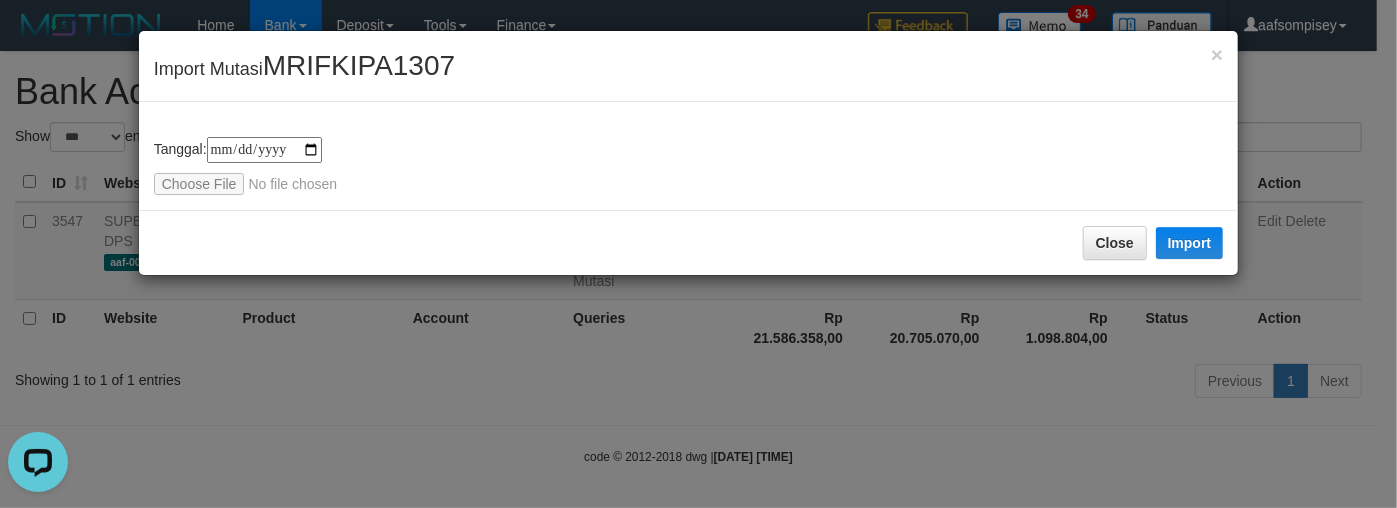 type on "**********" 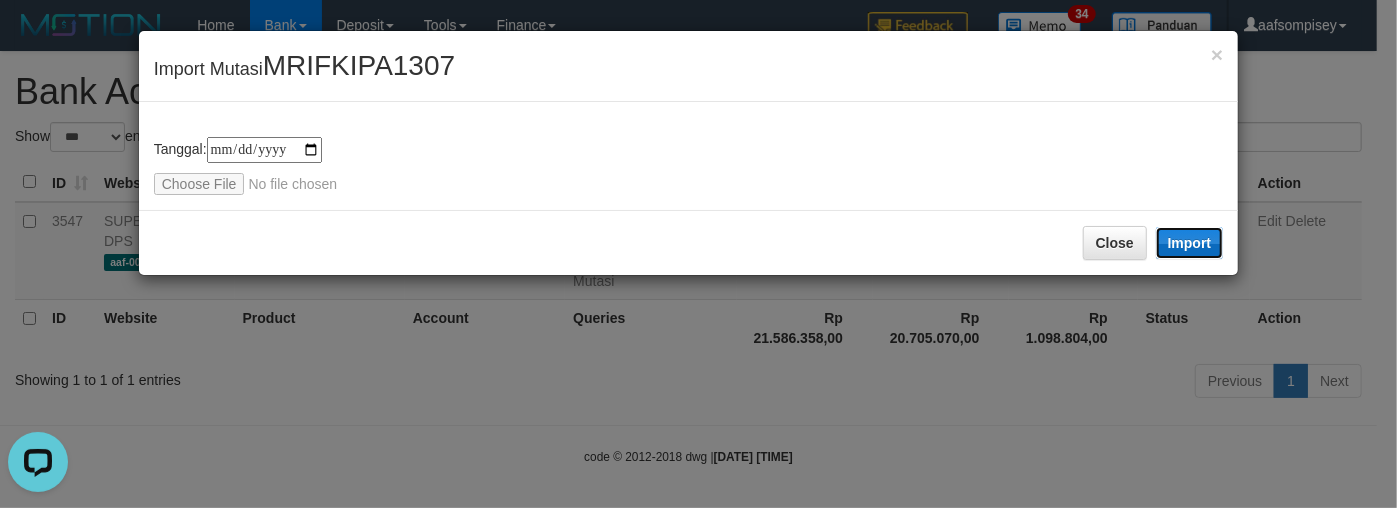 click on "Import" at bounding box center [1190, 243] 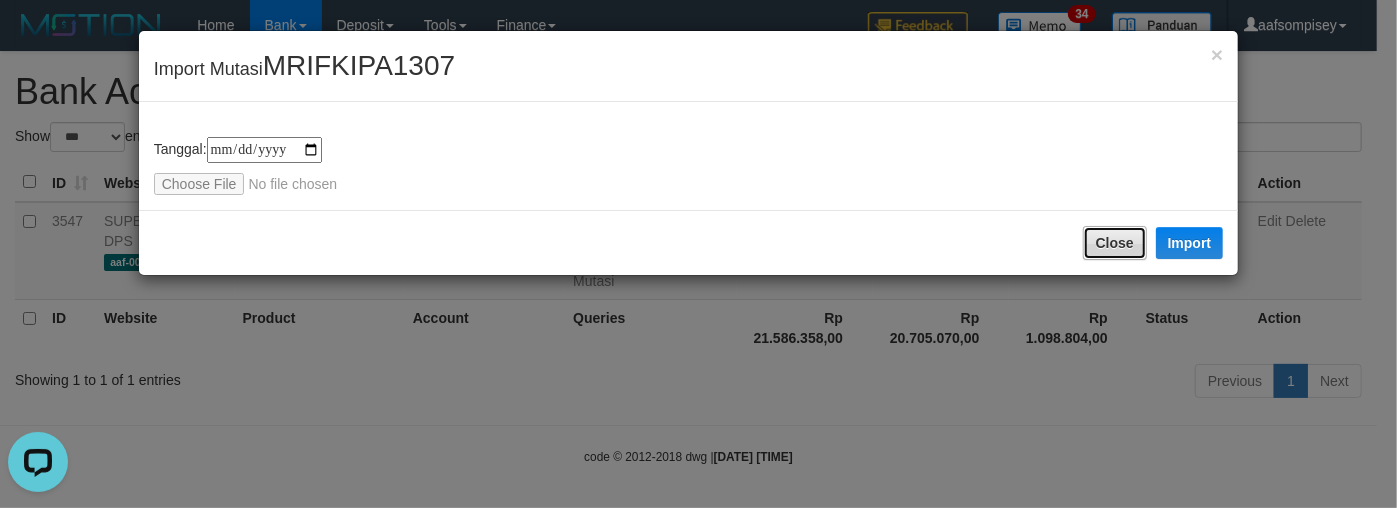 click on "Close" at bounding box center (1115, 243) 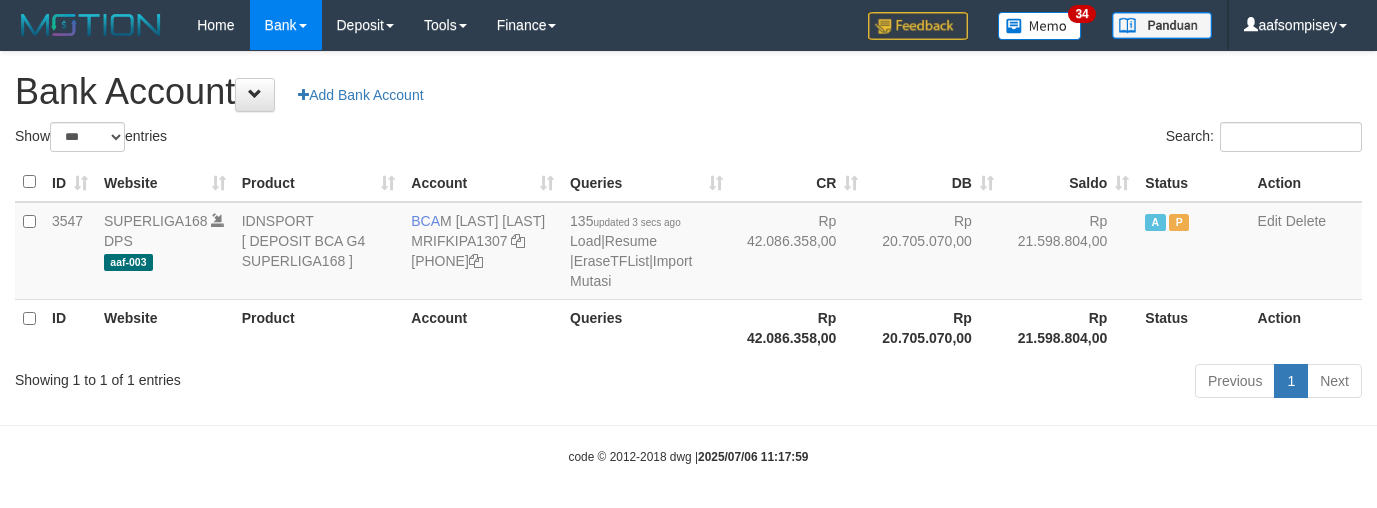 scroll, scrollTop: 0, scrollLeft: 0, axis: both 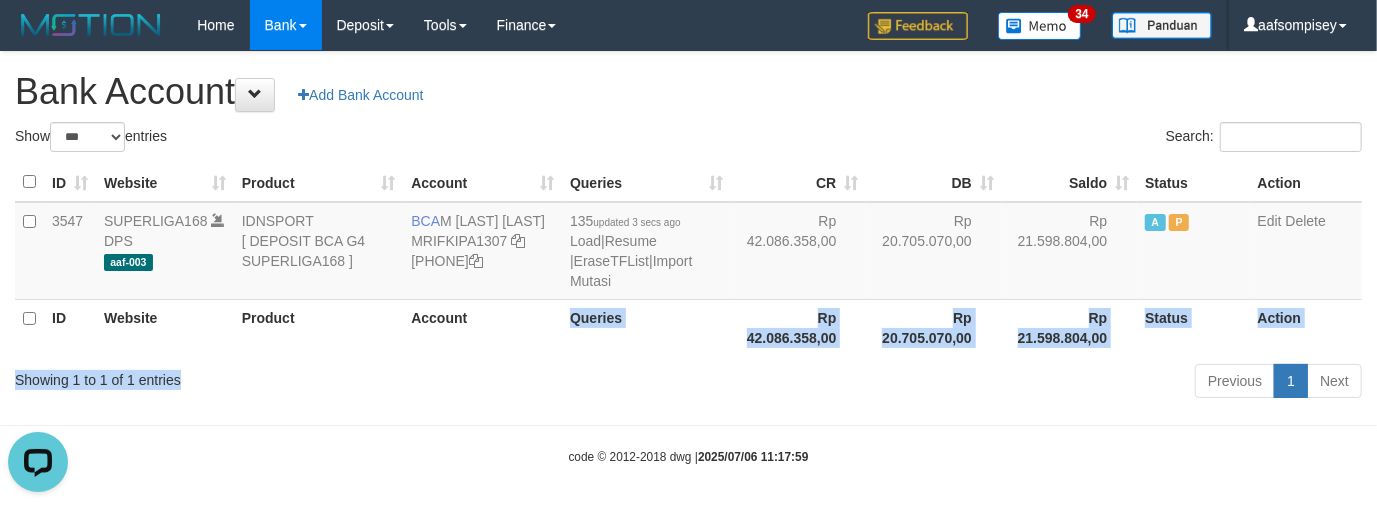 drag, startPoint x: 565, startPoint y: 353, endPoint x: 569, endPoint y: 372, distance: 19.416489 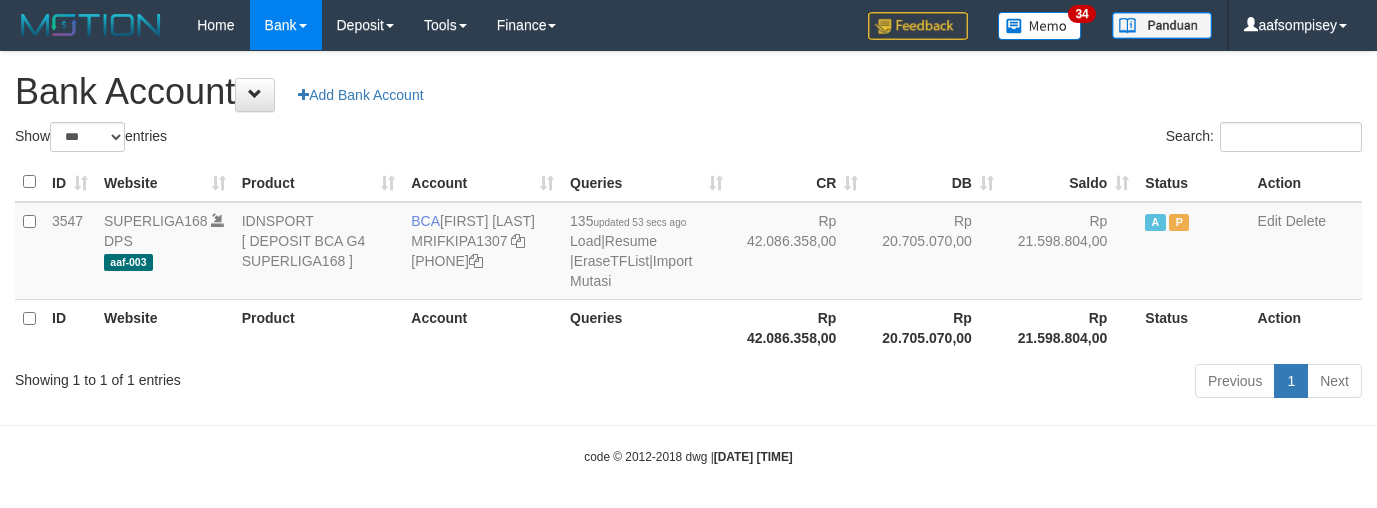 scroll, scrollTop: 0, scrollLeft: 0, axis: both 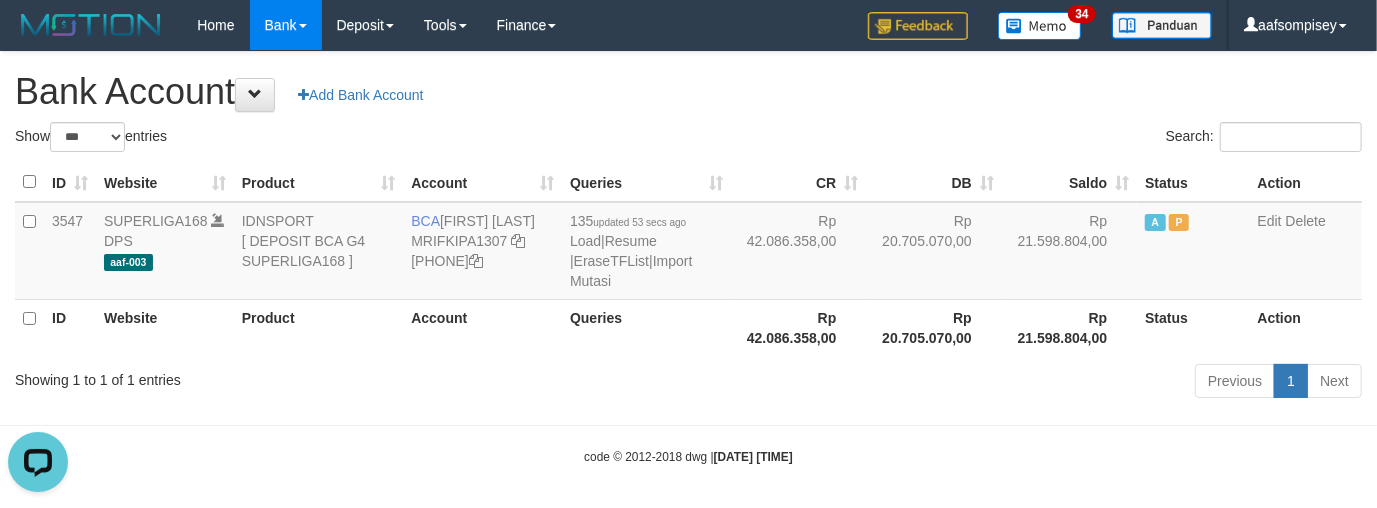 drag, startPoint x: 726, startPoint y: 376, endPoint x: 709, endPoint y: 356, distance: 26.24881 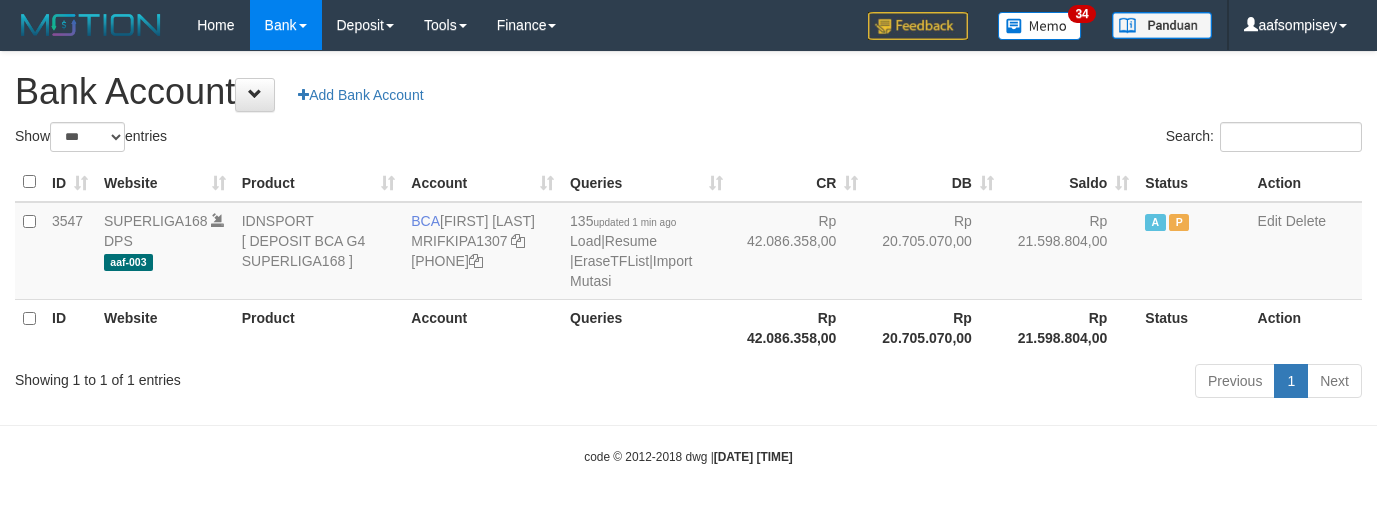 scroll, scrollTop: 0, scrollLeft: 0, axis: both 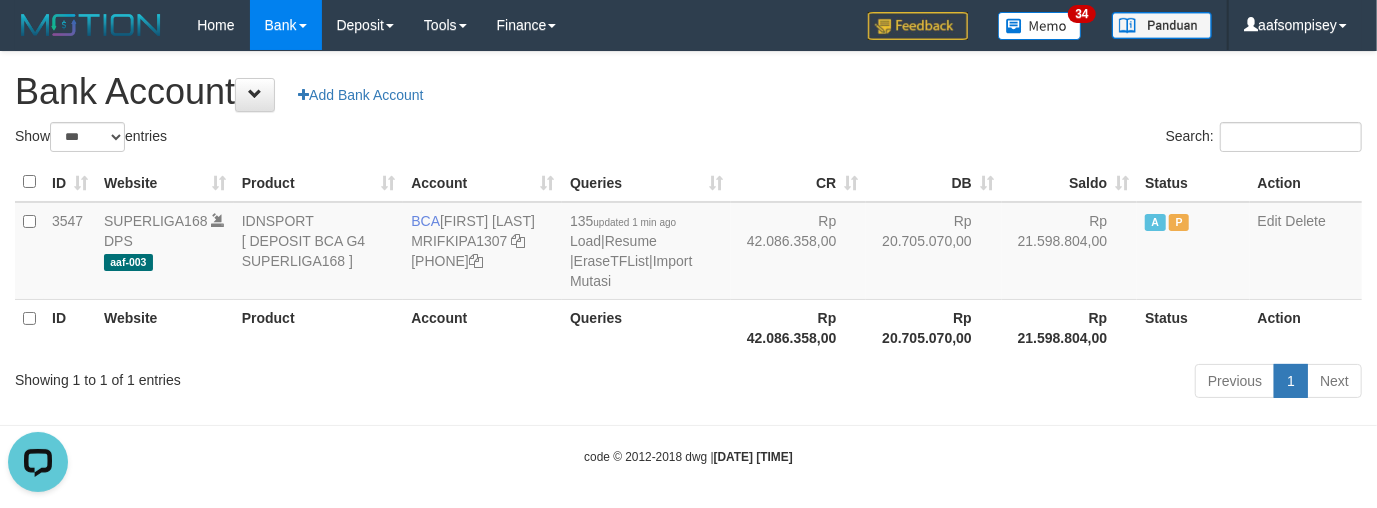 drag, startPoint x: 678, startPoint y: 312, endPoint x: 678, endPoint y: 332, distance: 20 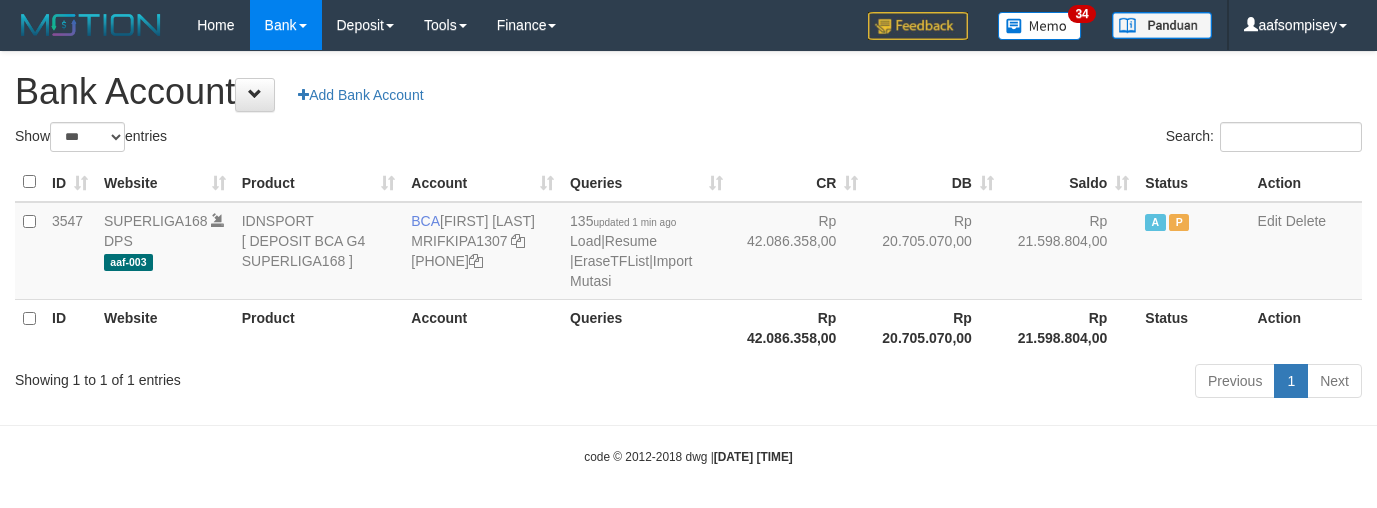 scroll, scrollTop: 0, scrollLeft: 0, axis: both 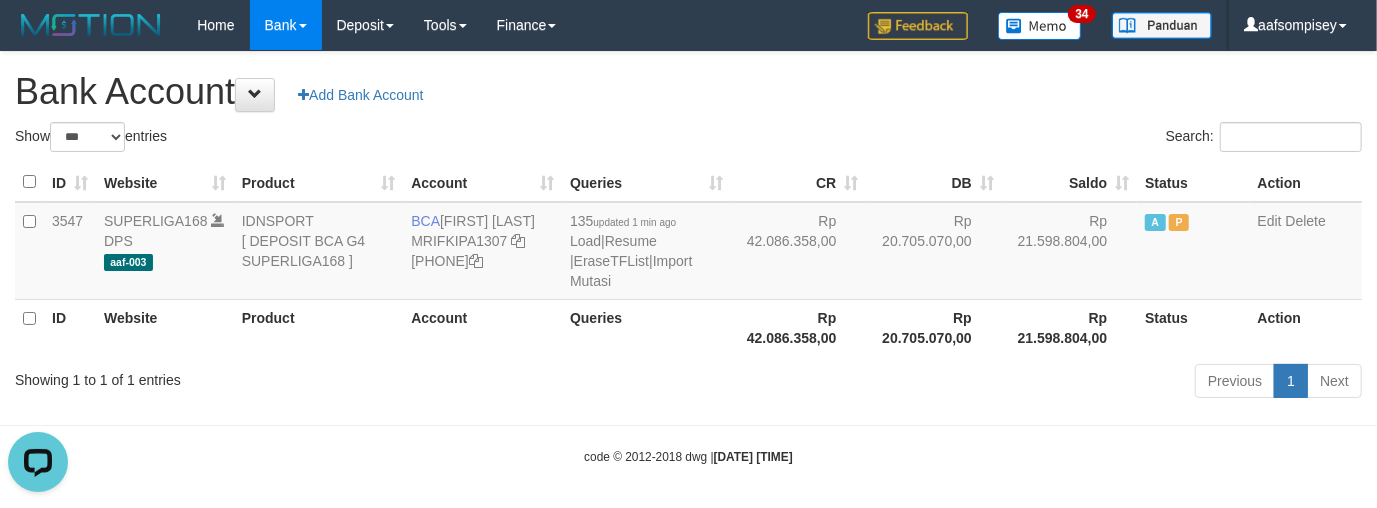 drag, startPoint x: 512, startPoint y: 364, endPoint x: 525, endPoint y: 360, distance: 13.601471 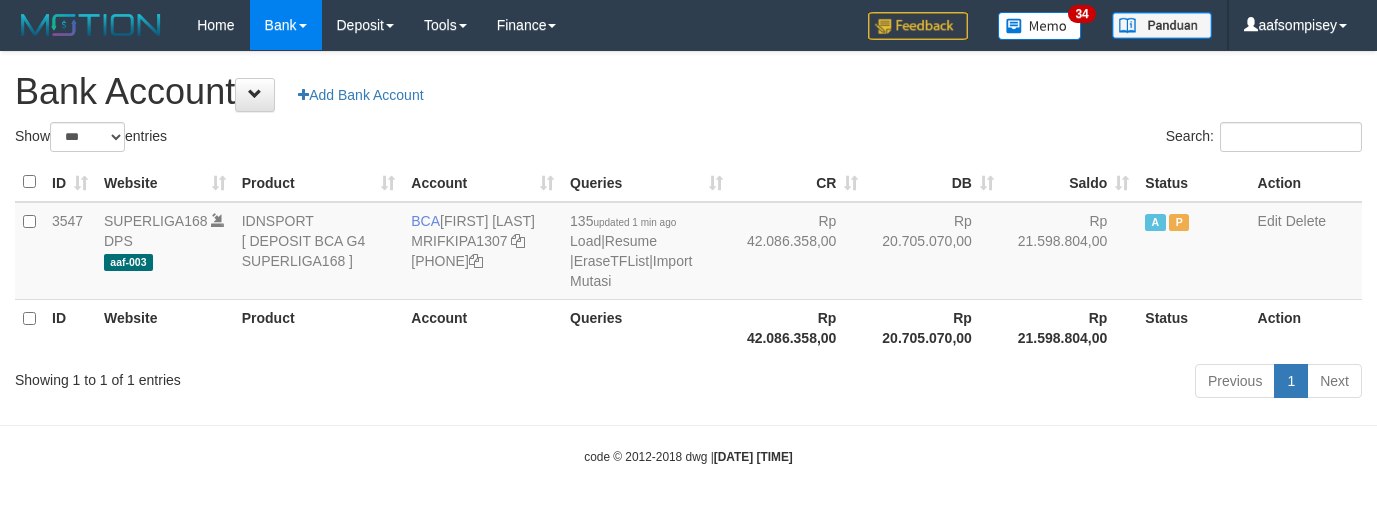 scroll, scrollTop: 0, scrollLeft: 0, axis: both 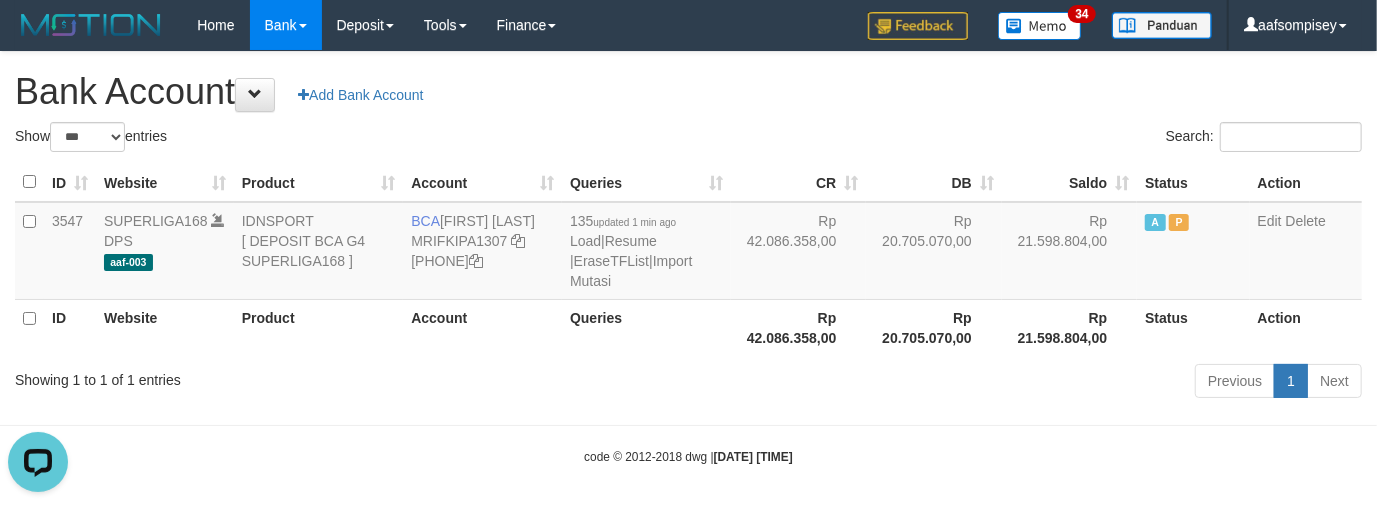 click on "Queries" at bounding box center (646, 327) 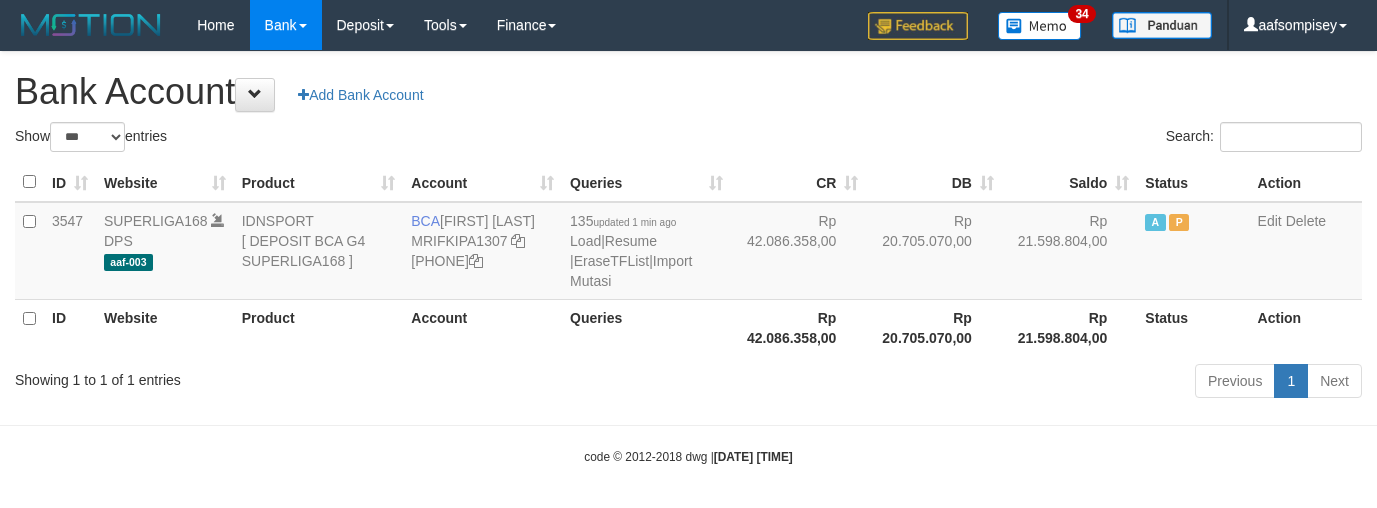 scroll, scrollTop: 0, scrollLeft: 0, axis: both 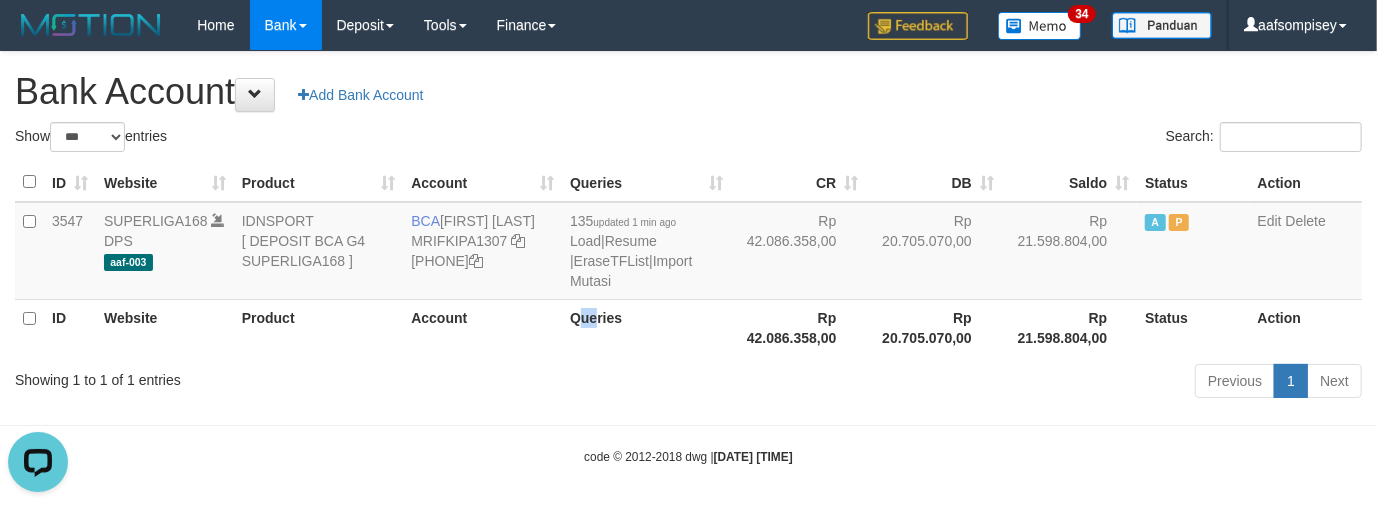 drag, startPoint x: 590, startPoint y: 345, endPoint x: 620, endPoint y: 312, distance: 44.598206 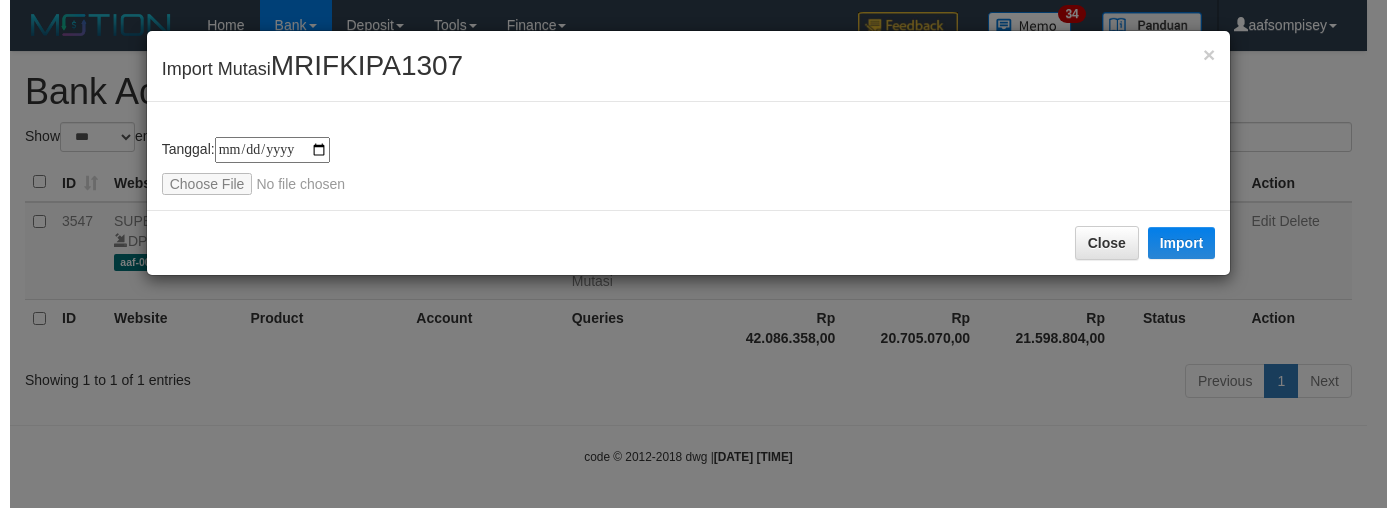 scroll, scrollTop: 0, scrollLeft: 0, axis: both 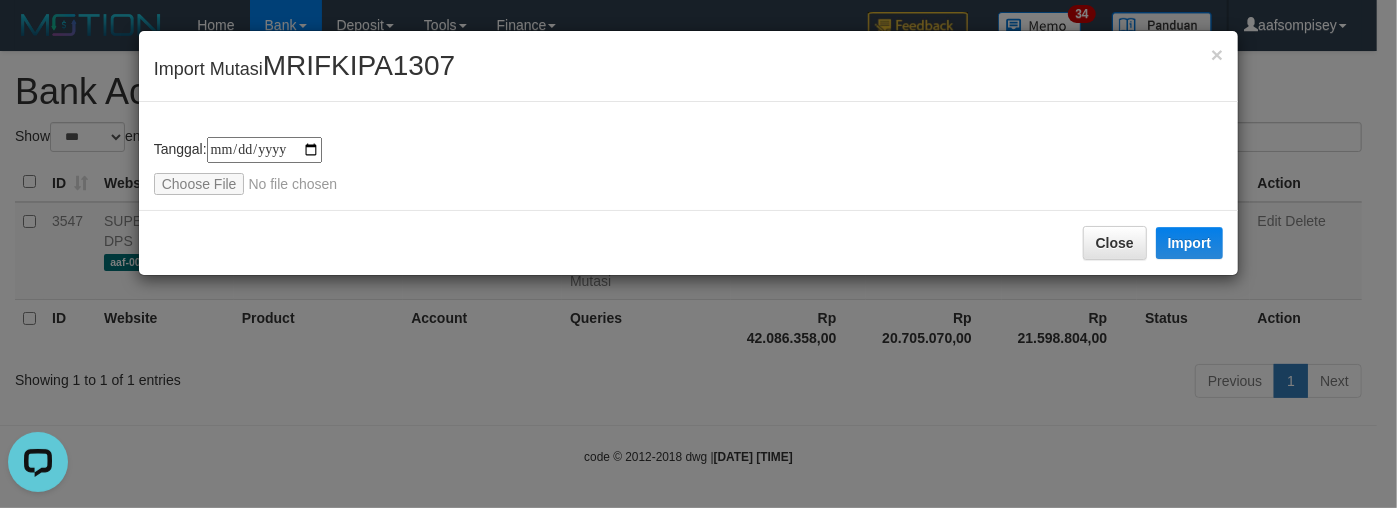 type on "**********" 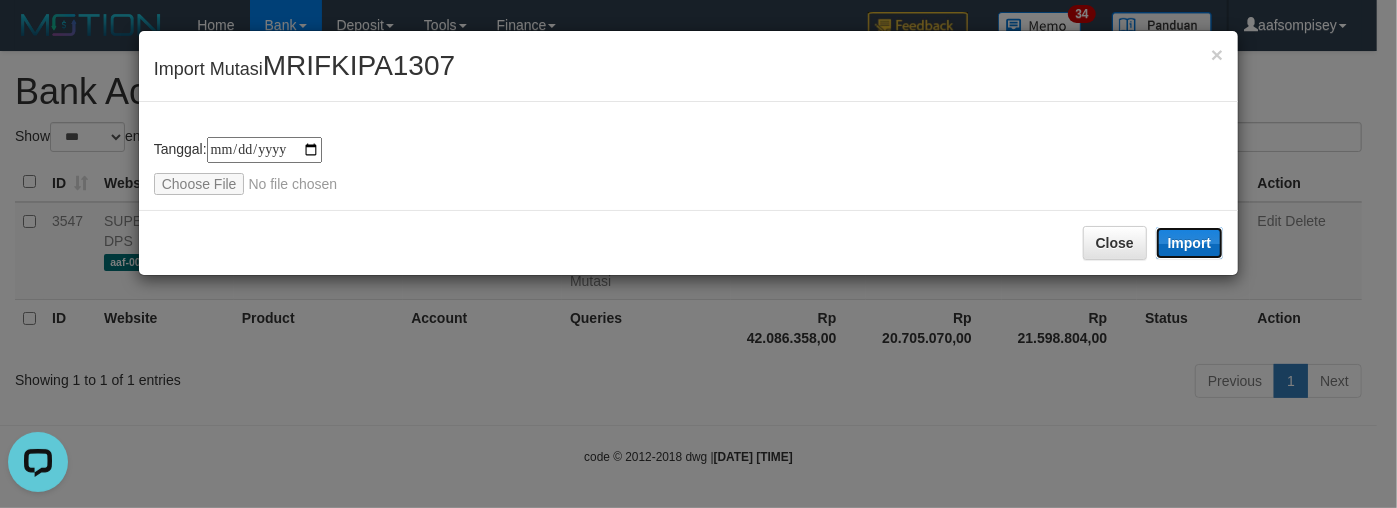 click on "Import" at bounding box center (1190, 243) 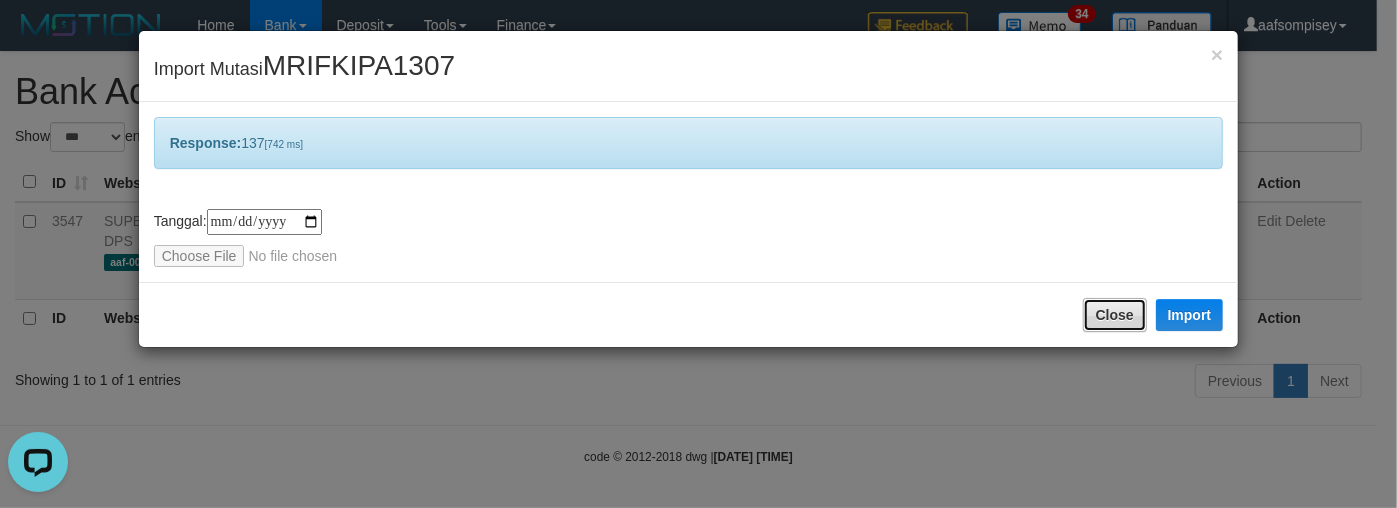 click on "Close" at bounding box center (1115, 315) 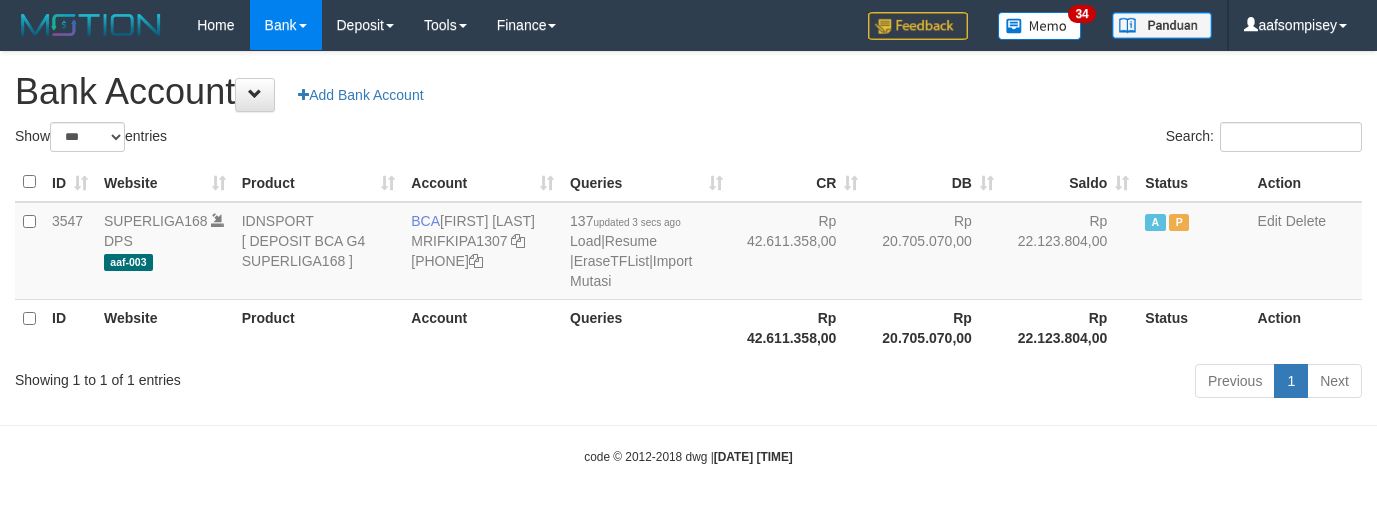 scroll, scrollTop: 0, scrollLeft: 0, axis: both 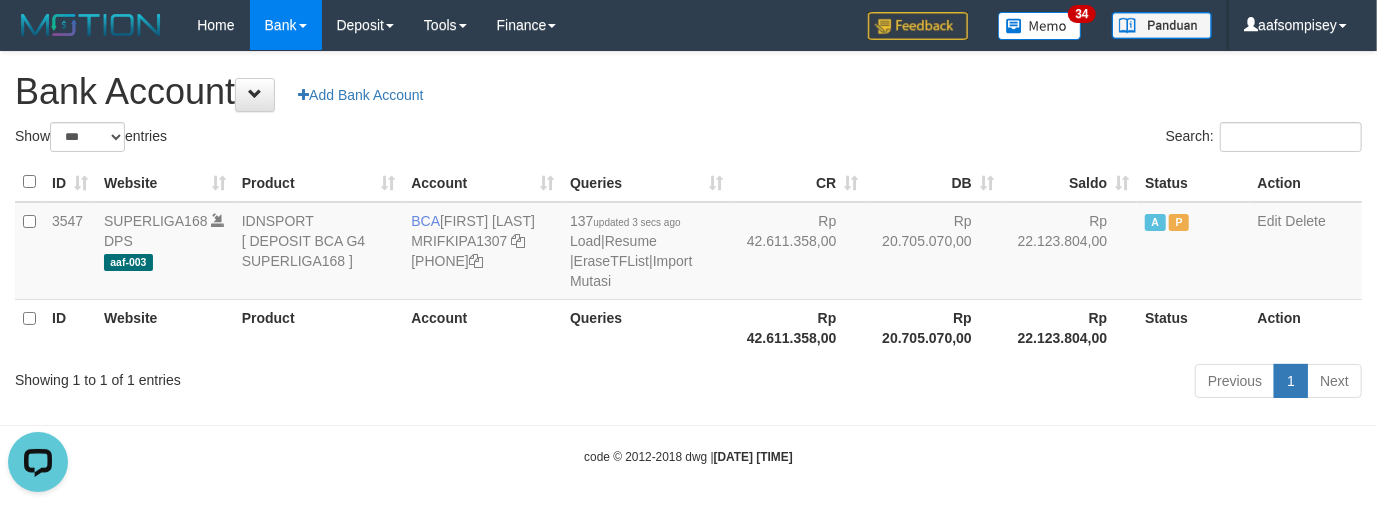 click on "**********" at bounding box center (688, 228) 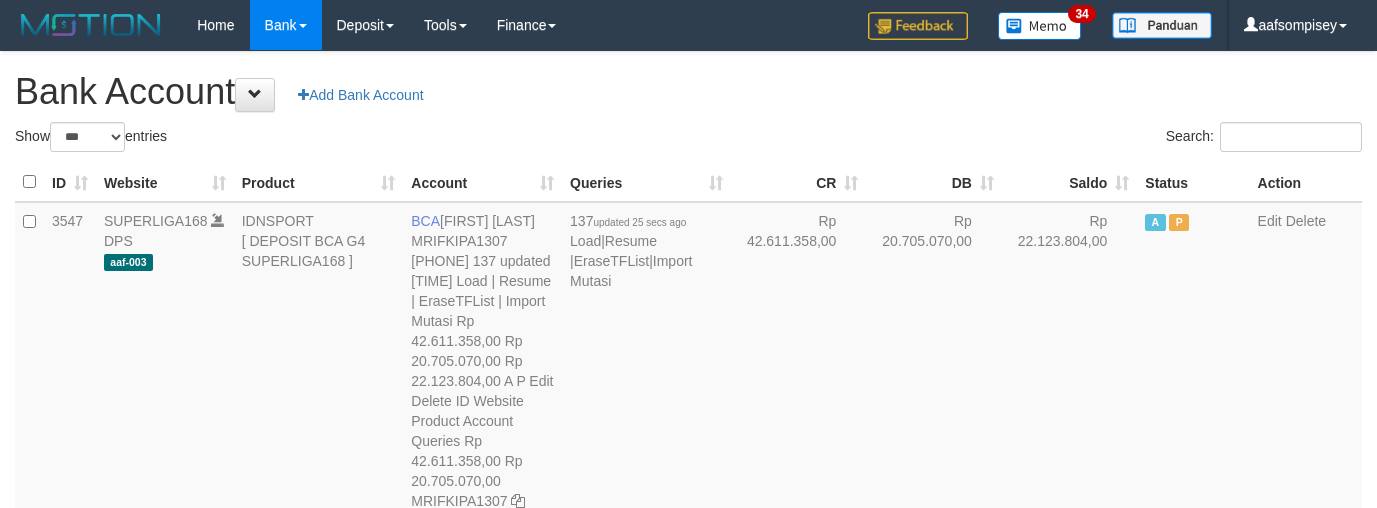 scroll, scrollTop: 0, scrollLeft: 0, axis: both 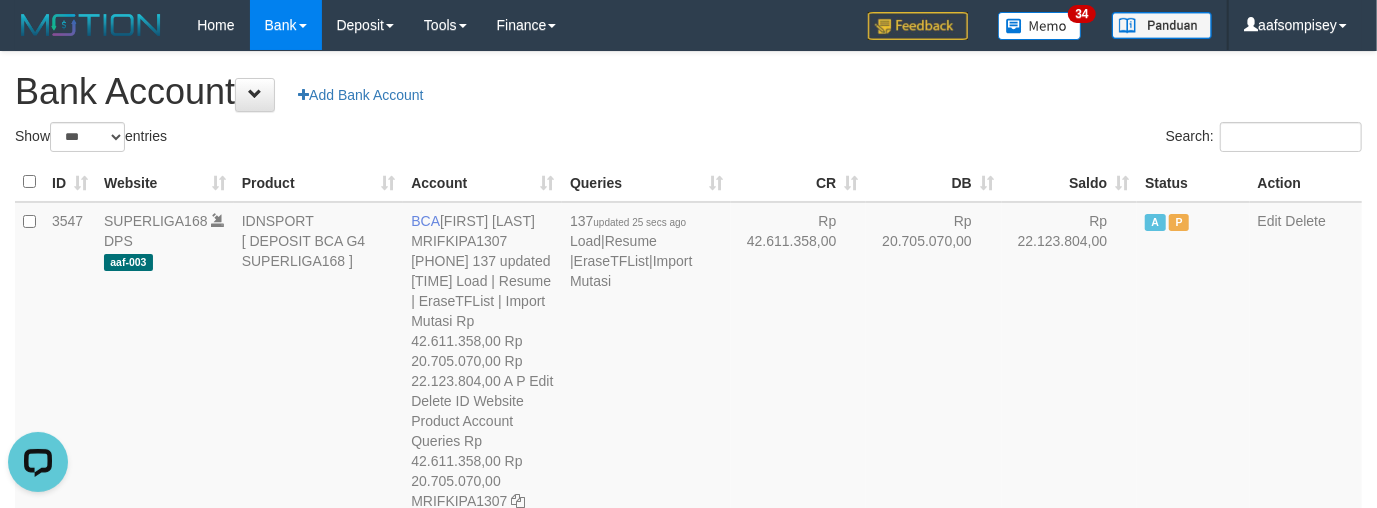 drag, startPoint x: 621, startPoint y: 161, endPoint x: 630, endPoint y: 182, distance: 22.847319 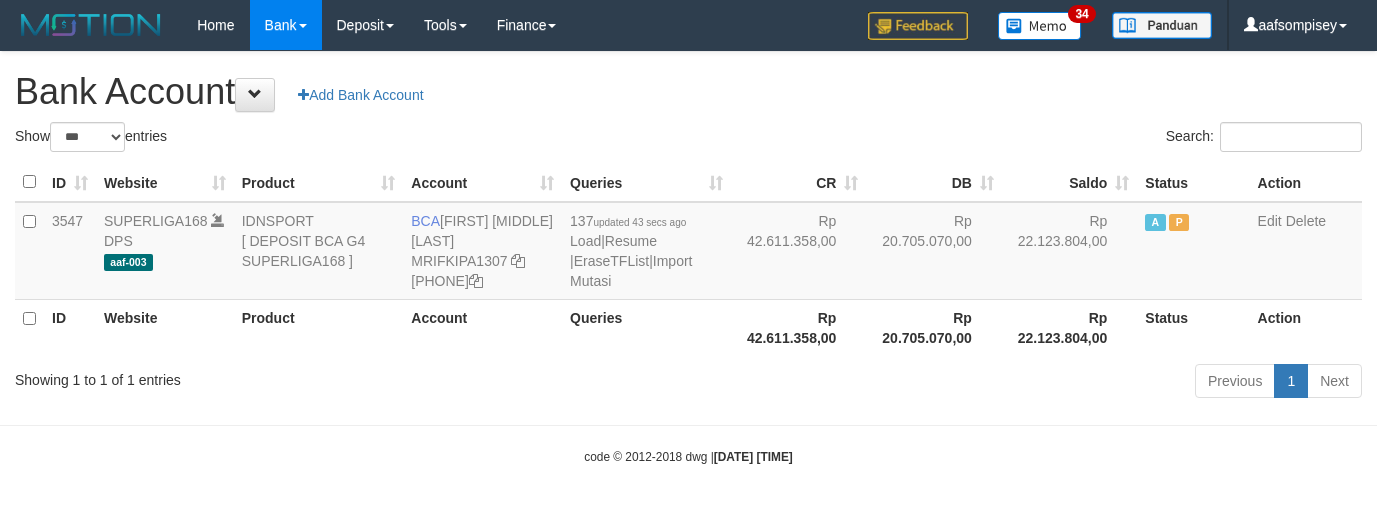 scroll, scrollTop: 0, scrollLeft: 0, axis: both 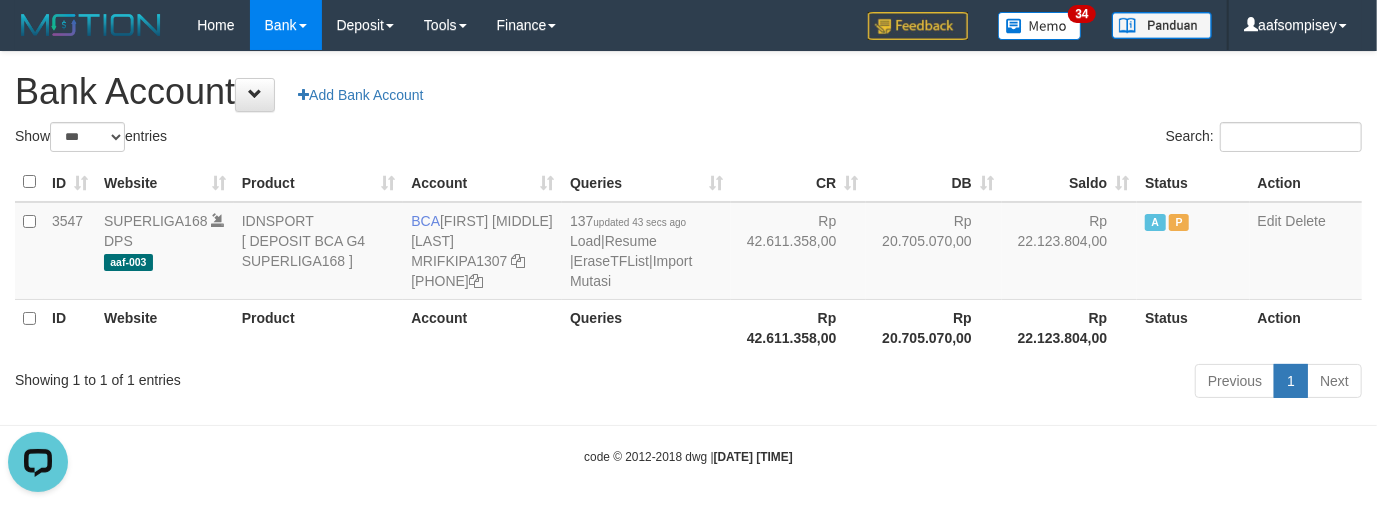 drag, startPoint x: 664, startPoint y: 322, endPoint x: 654, endPoint y: 337, distance: 18.027756 